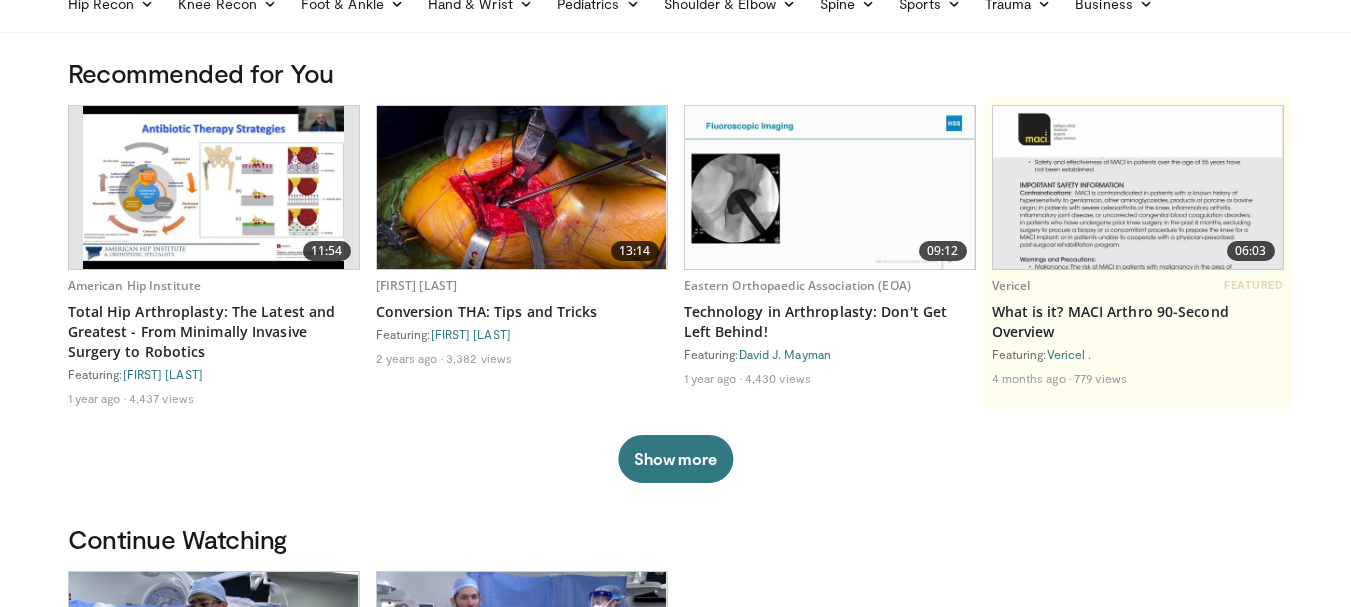scroll, scrollTop: 0, scrollLeft: 0, axis: both 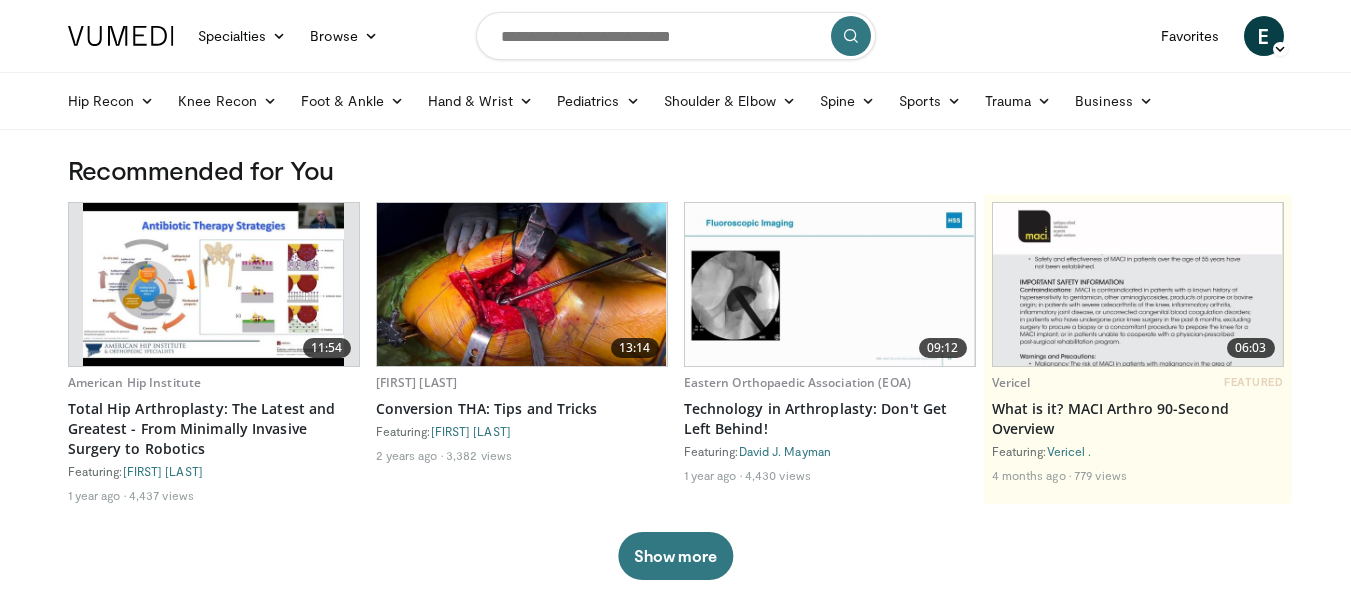 click at bounding box center [676, 36] 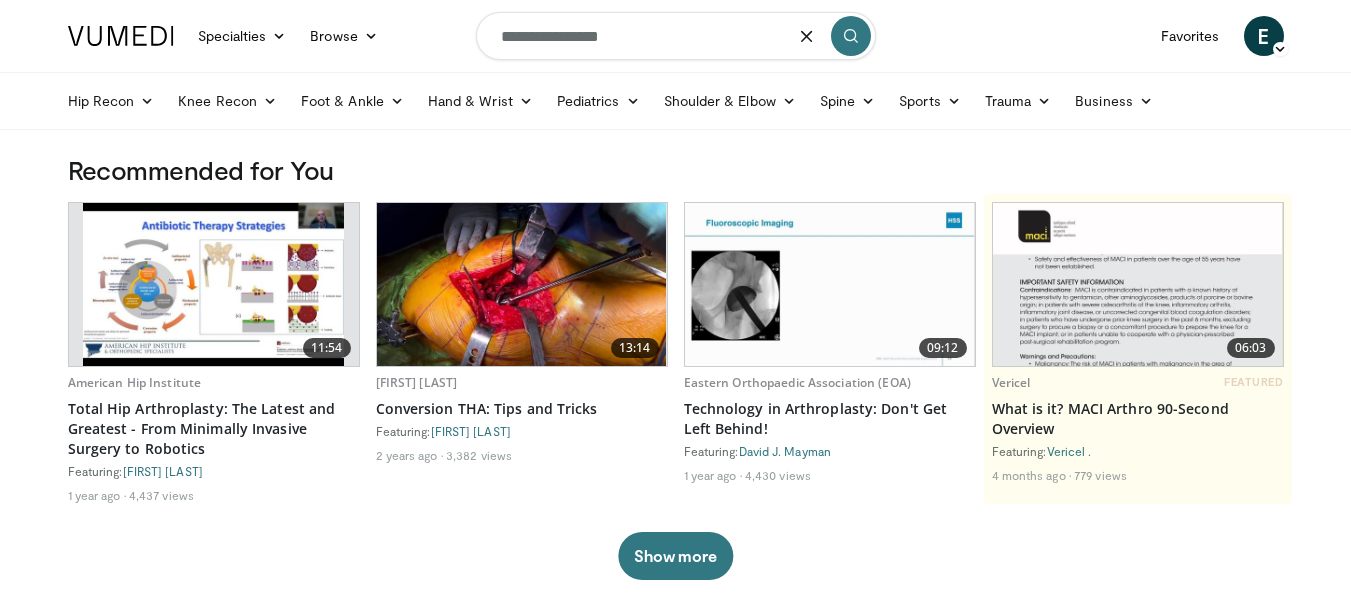 type on "**********" 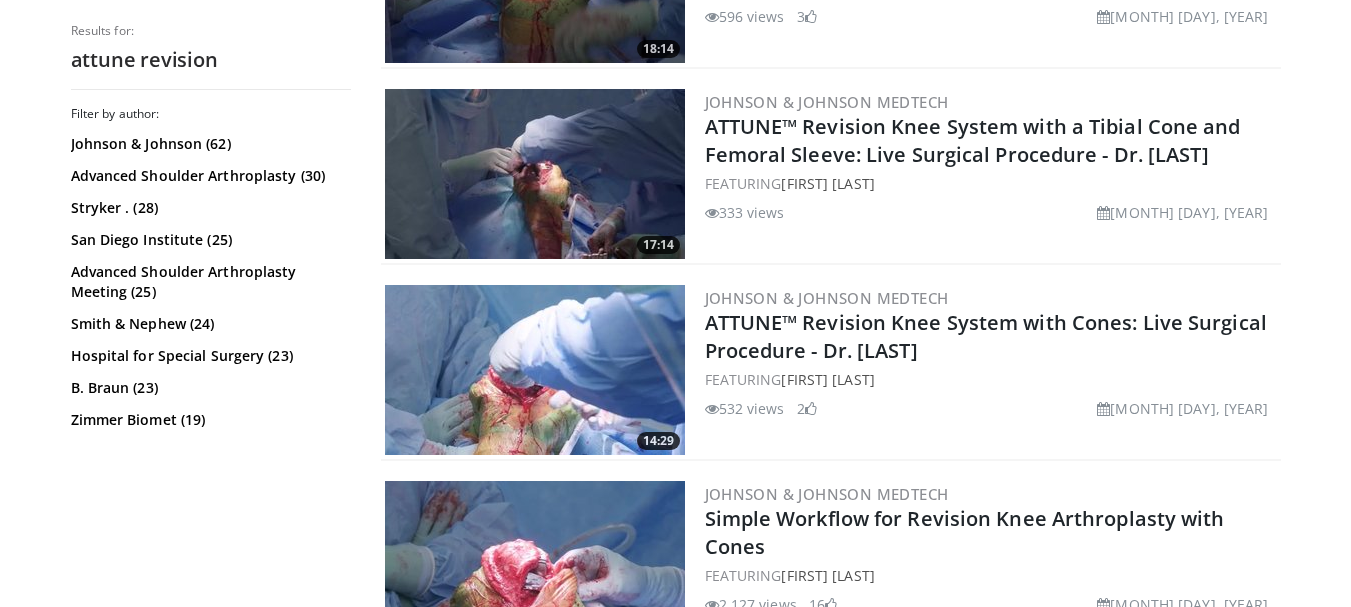scroll, scrollTop: 726, scrollLeft: 0, axis: vertical 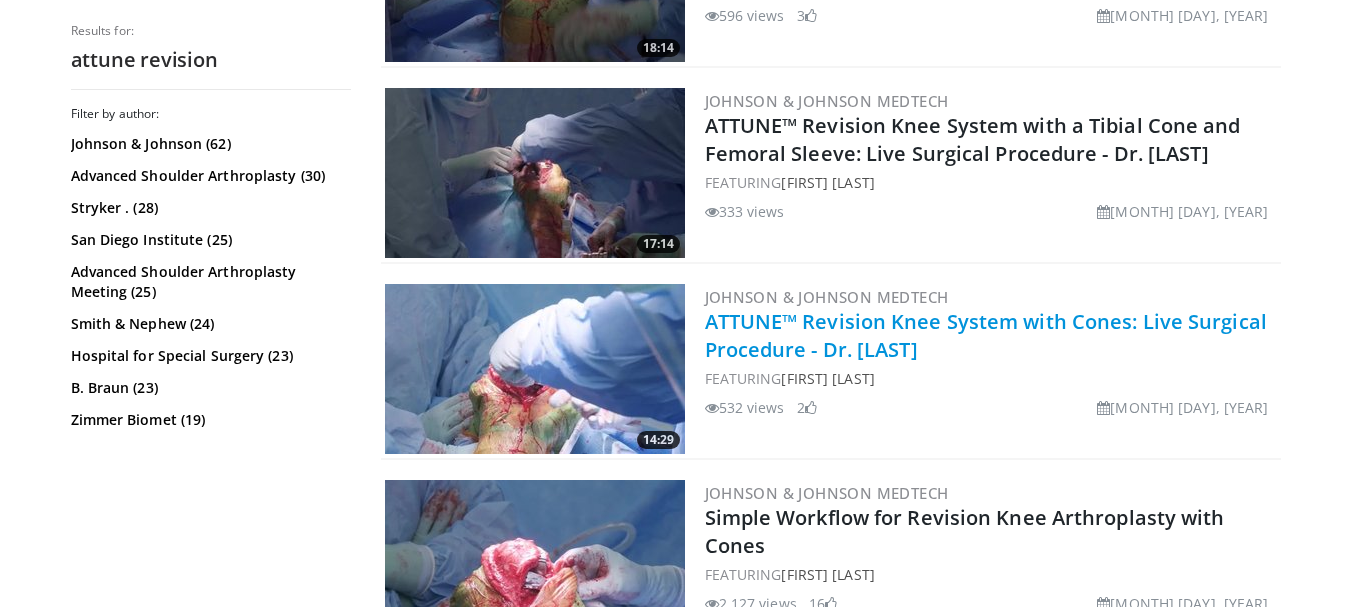 click on "ATTUNE™ Revision Knee System with Cones: Live Surgical Procedure - Dr. [LAST]" at bounding box center (986, 335) 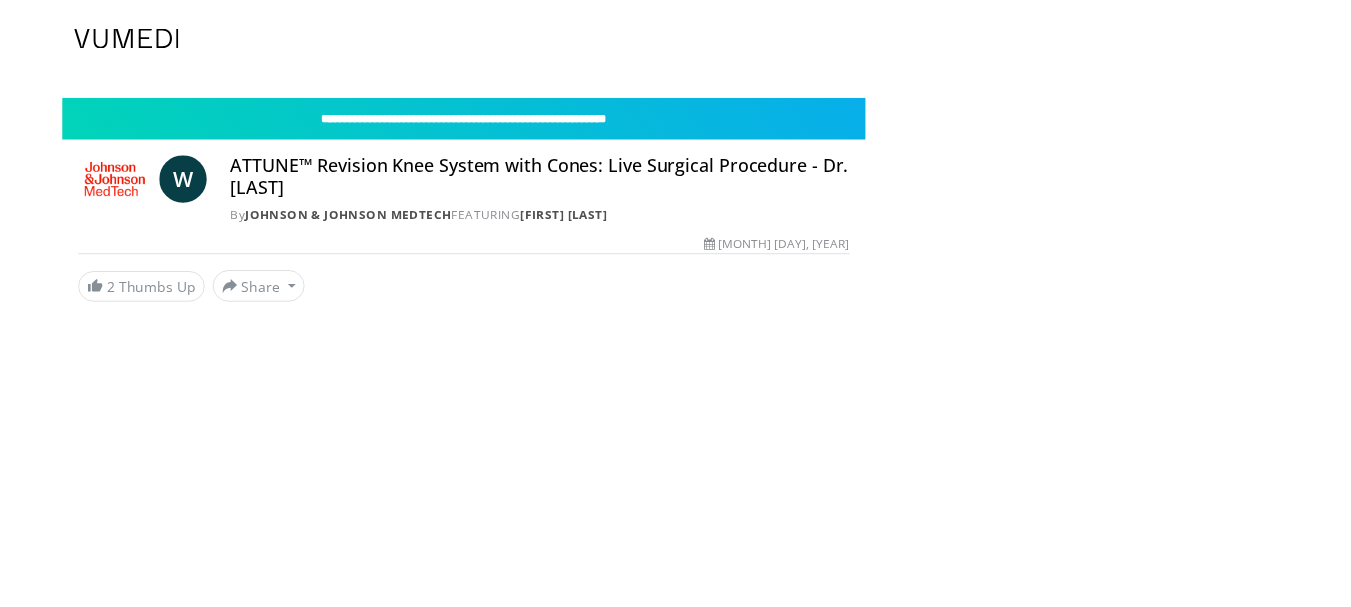 scroll, scrollTop: 0, scrollLeft: 0, axis: both 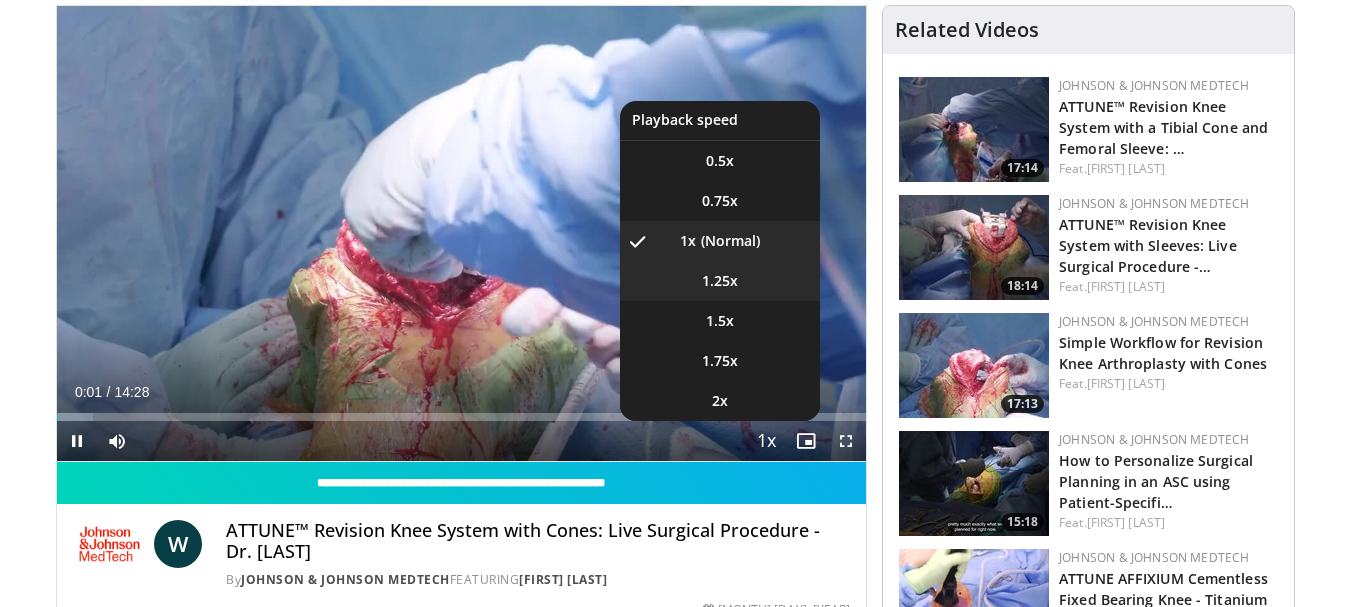 click on "1.25x" at bounding box center (720, 281) 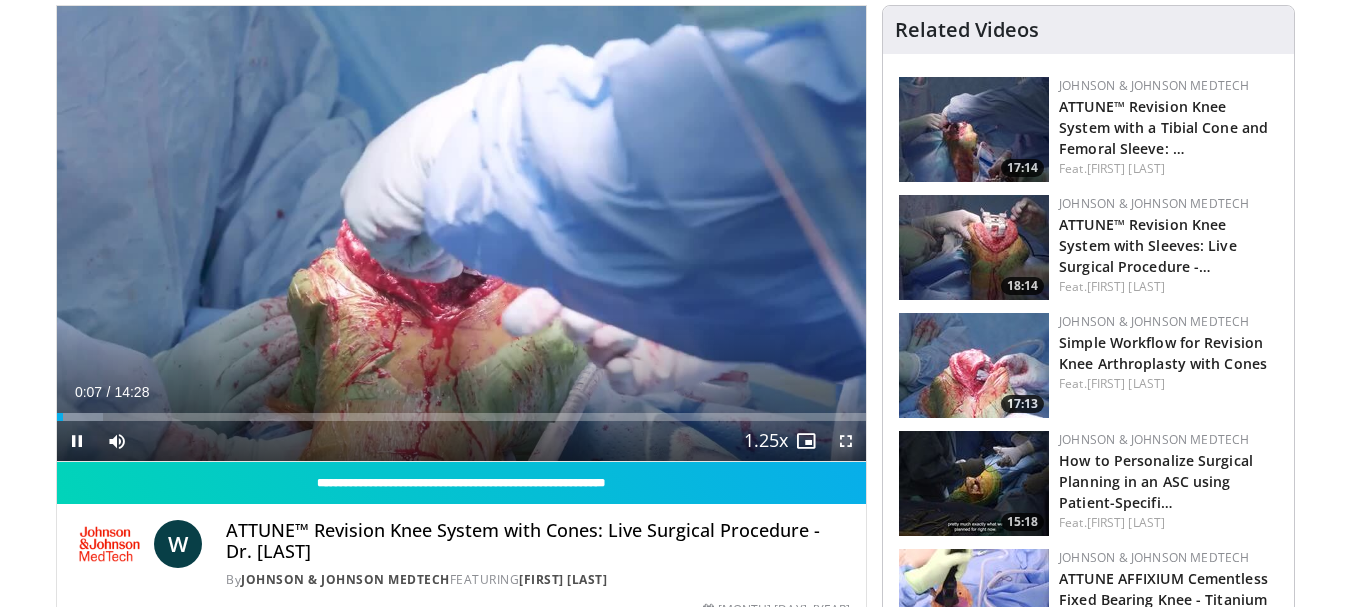 click at bounding box center (846, 441) 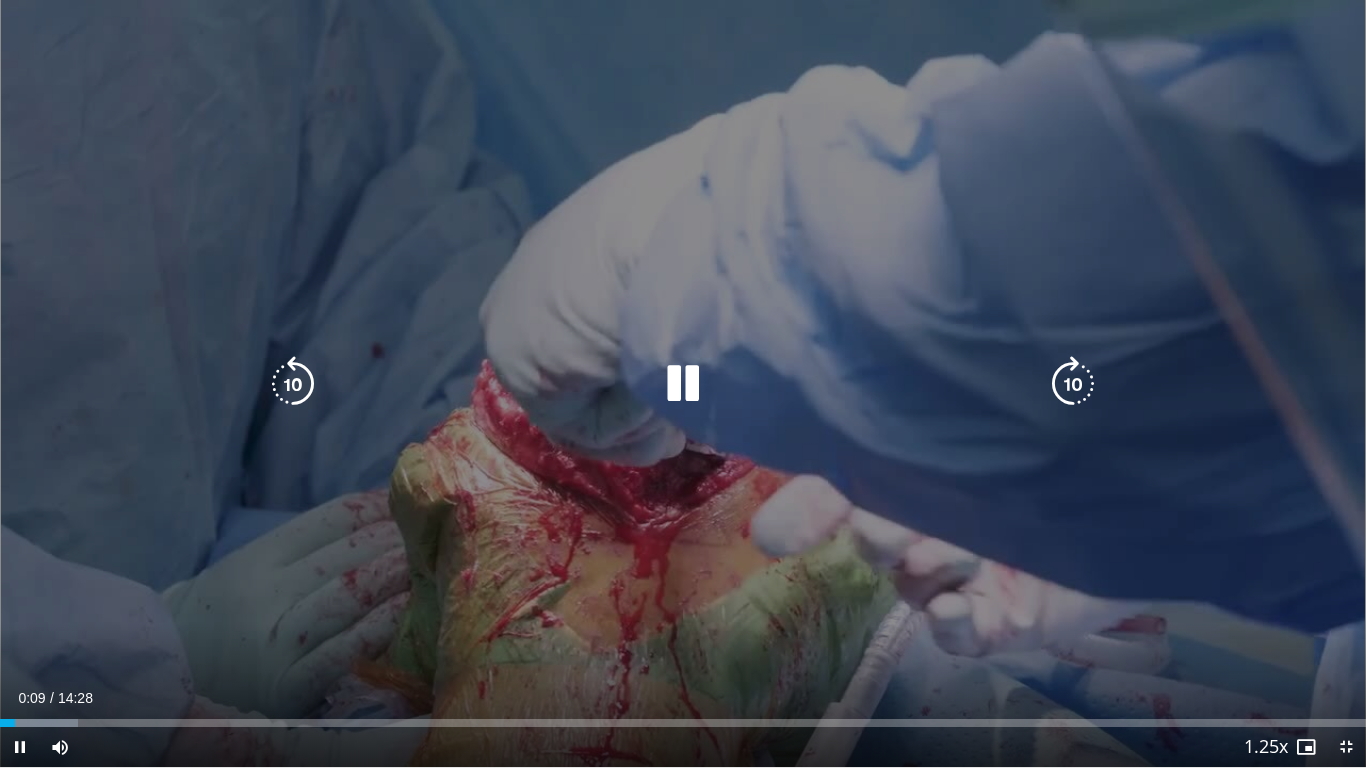 click at bounding box center (1073, 384) 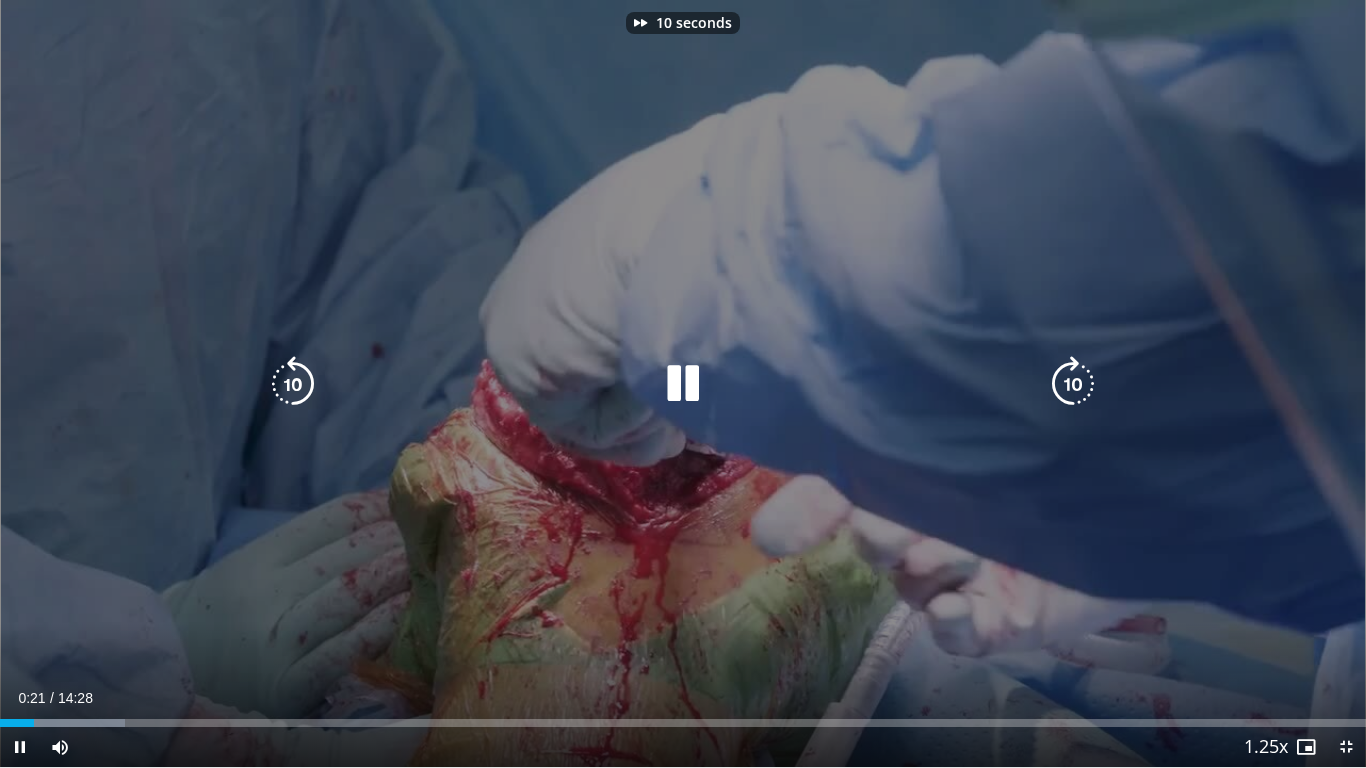 click at bounding box center [1073, 384] 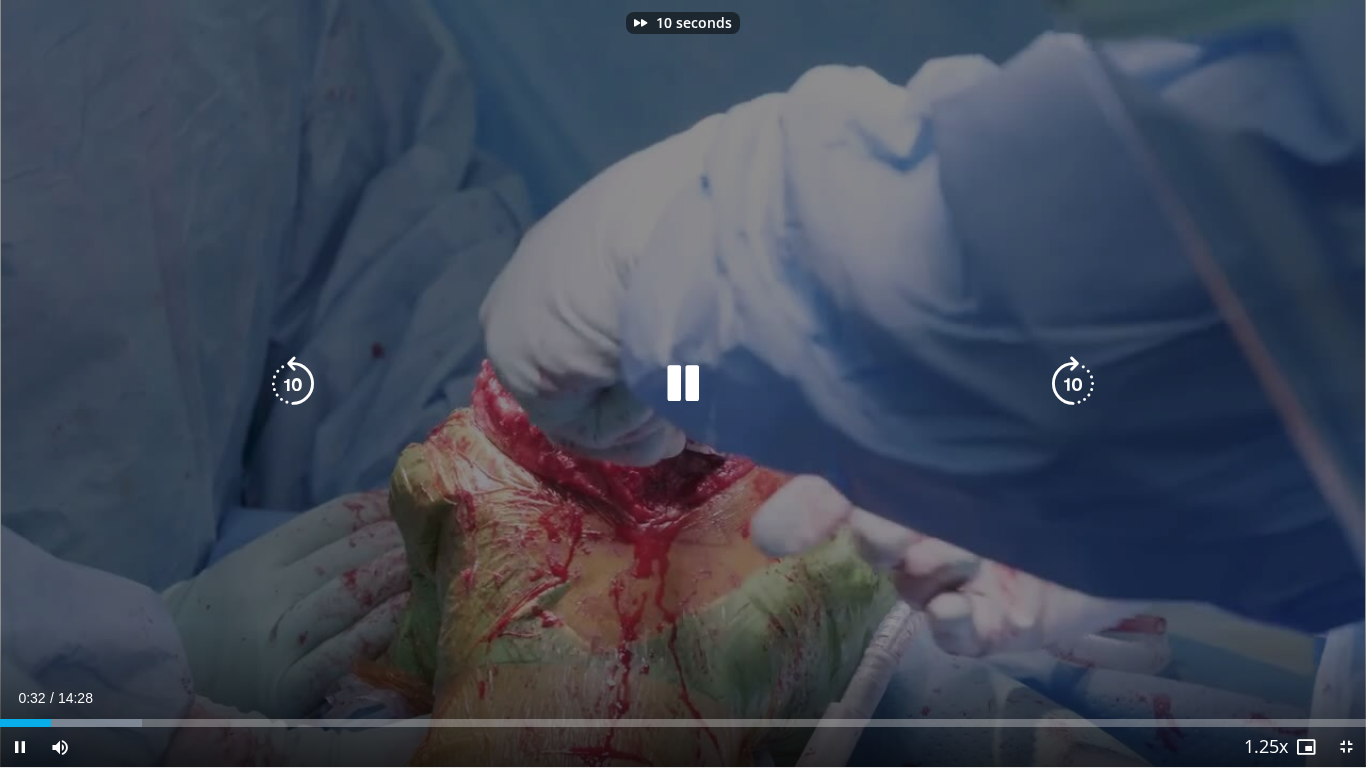 click at bounding box center (1073, 384) 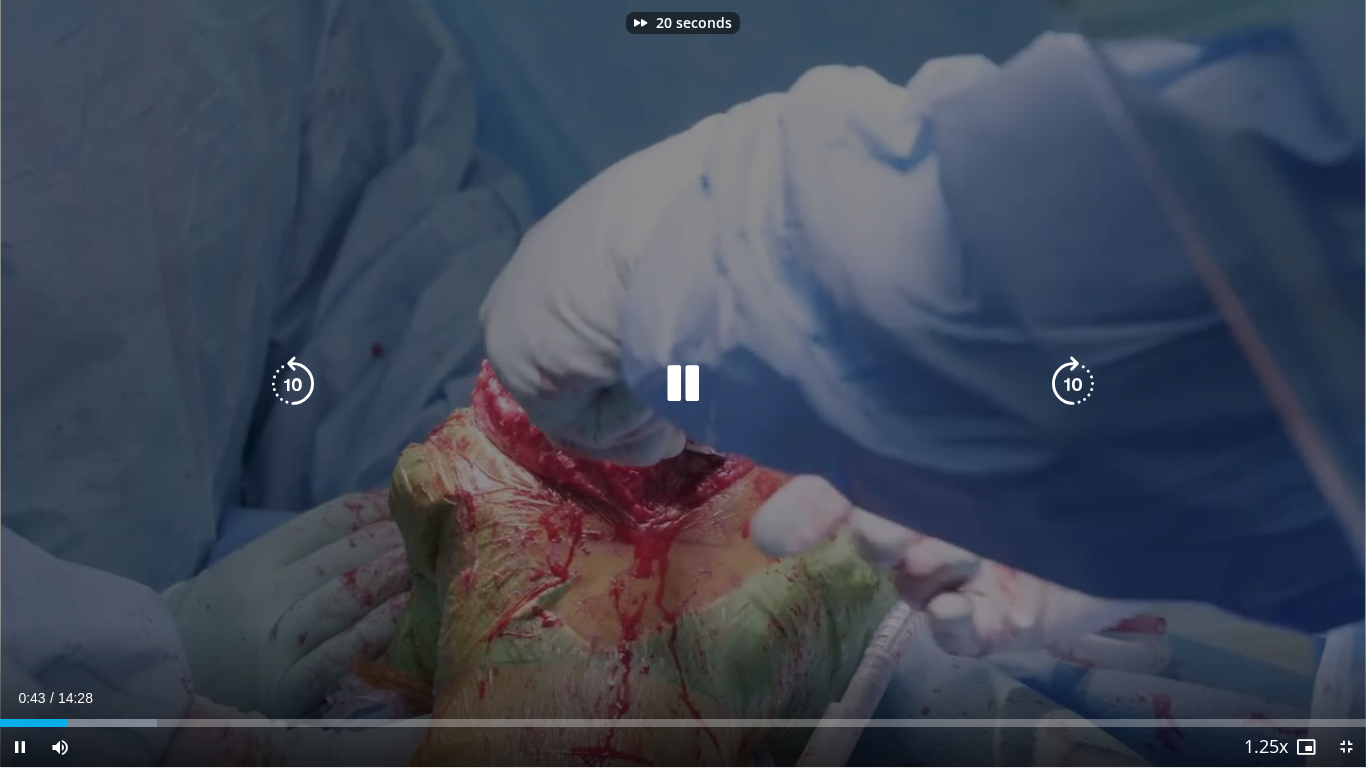 click at bounding box center [1073, 384] 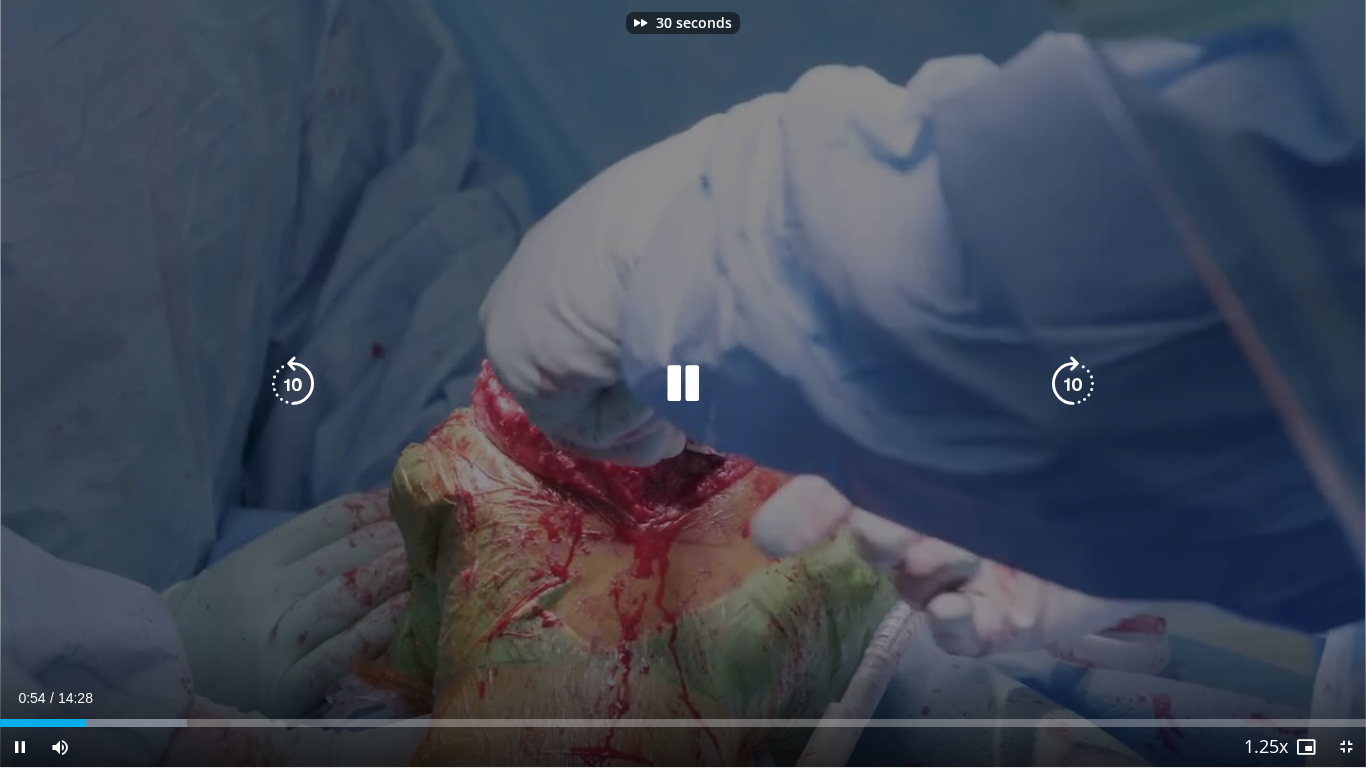 click at bounding box center (1073, 384) 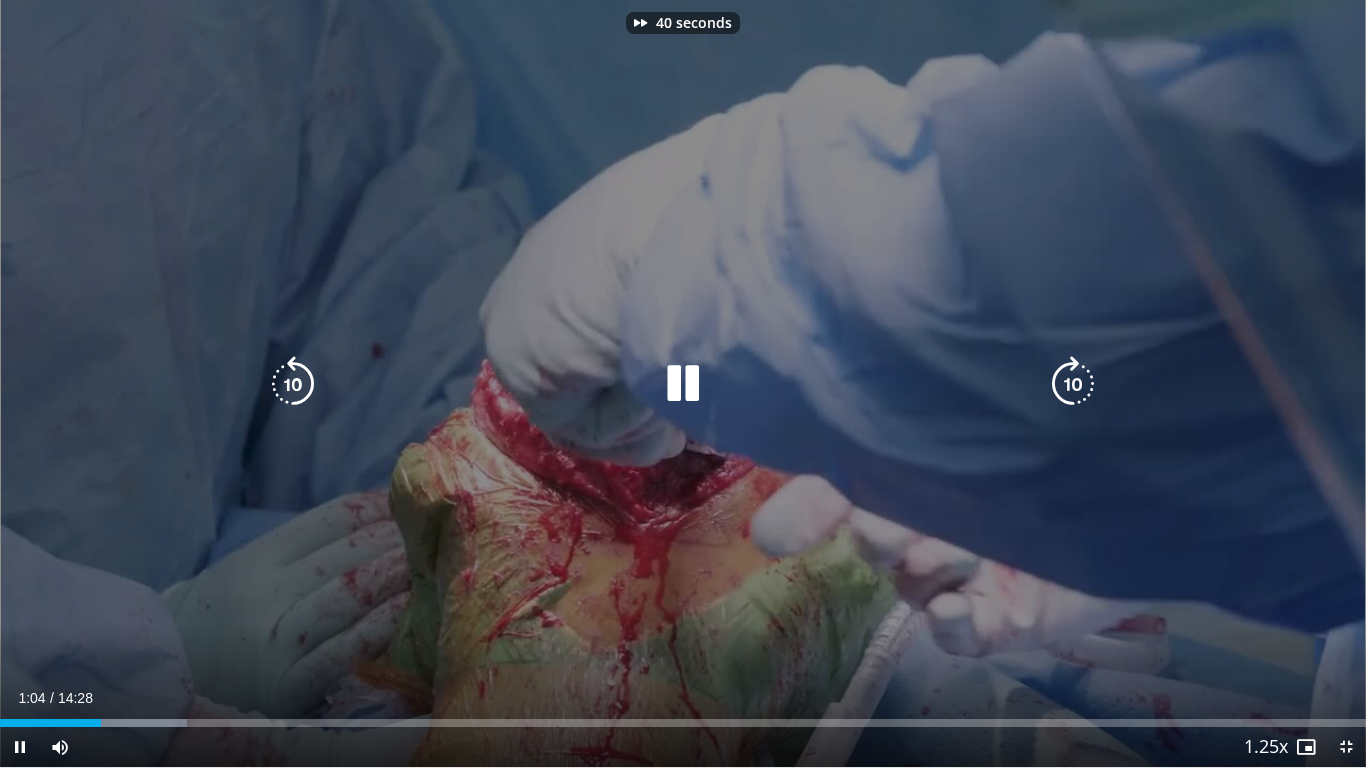 click at bounding box center [1073, 384] 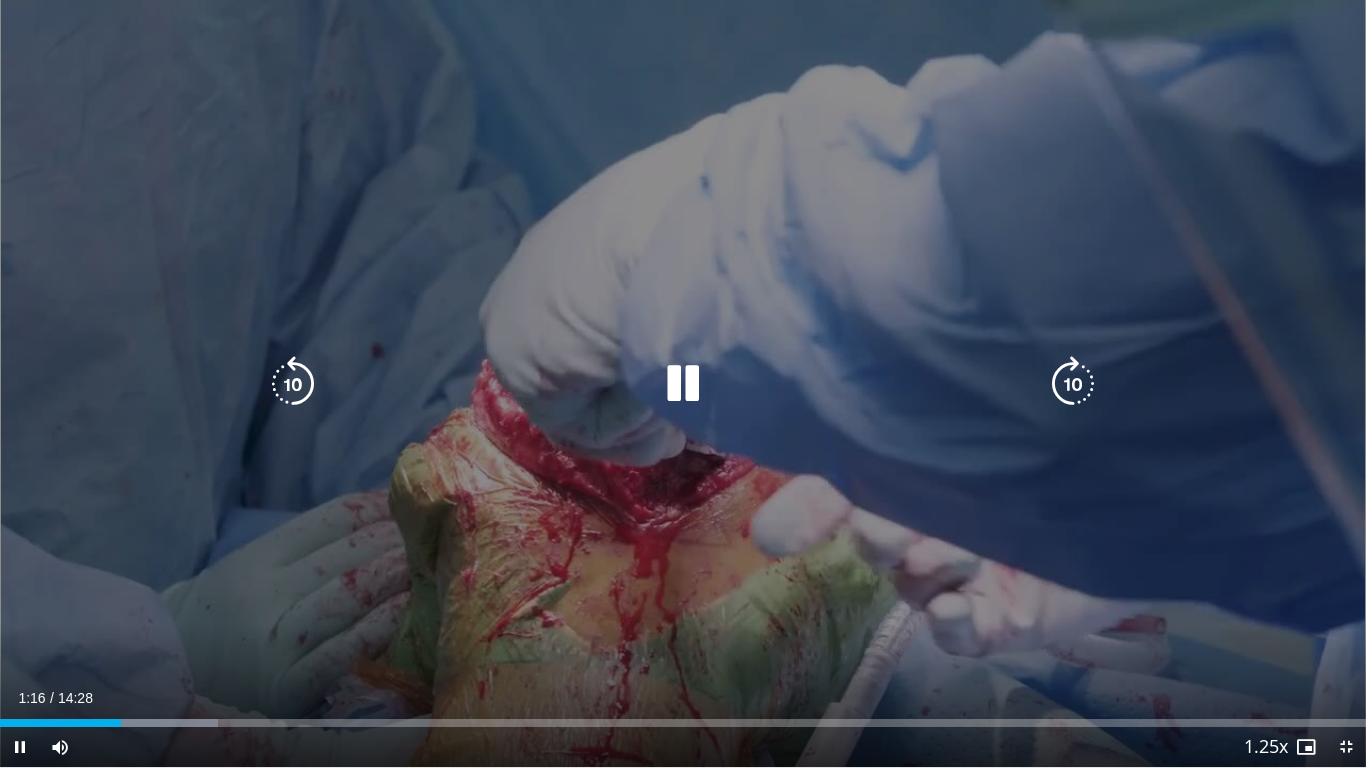 click at bounding box center [1073, 384] 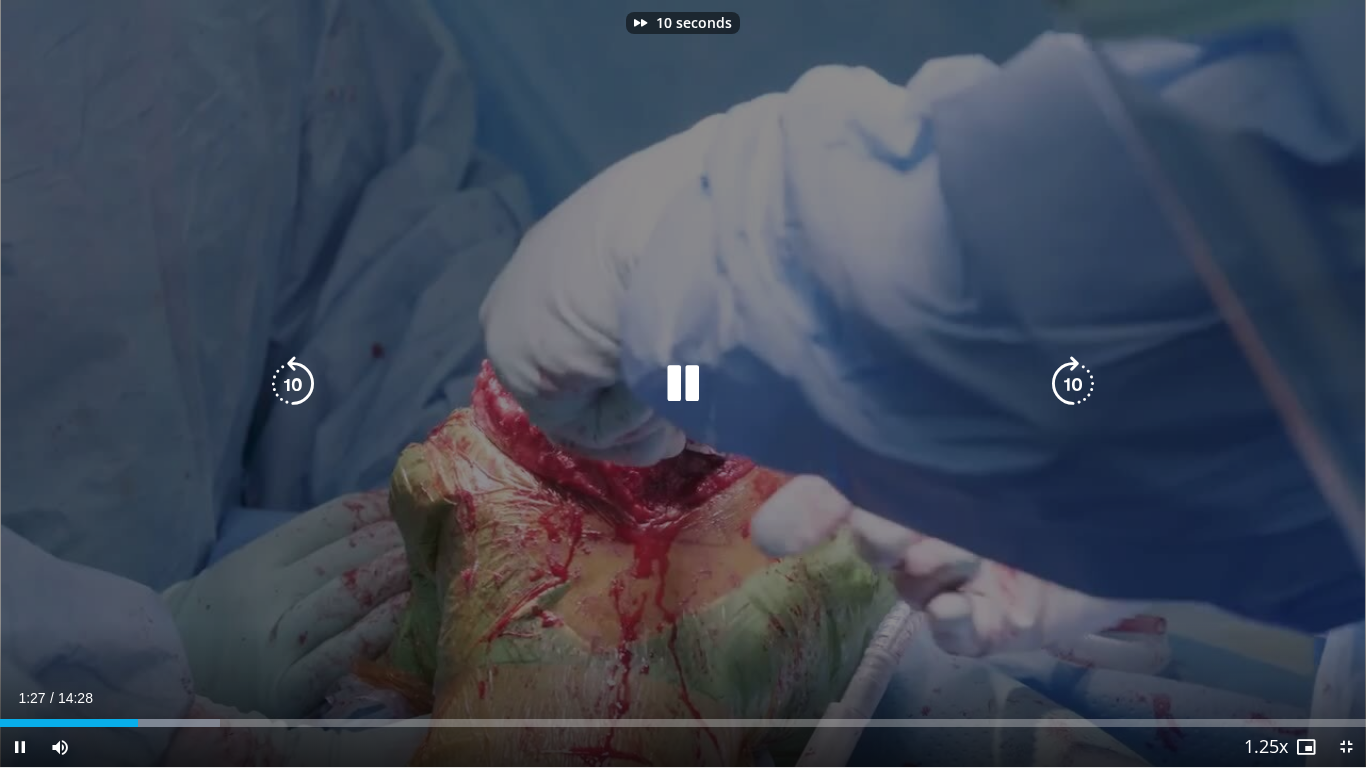 click at bounding box center (1073, 384) 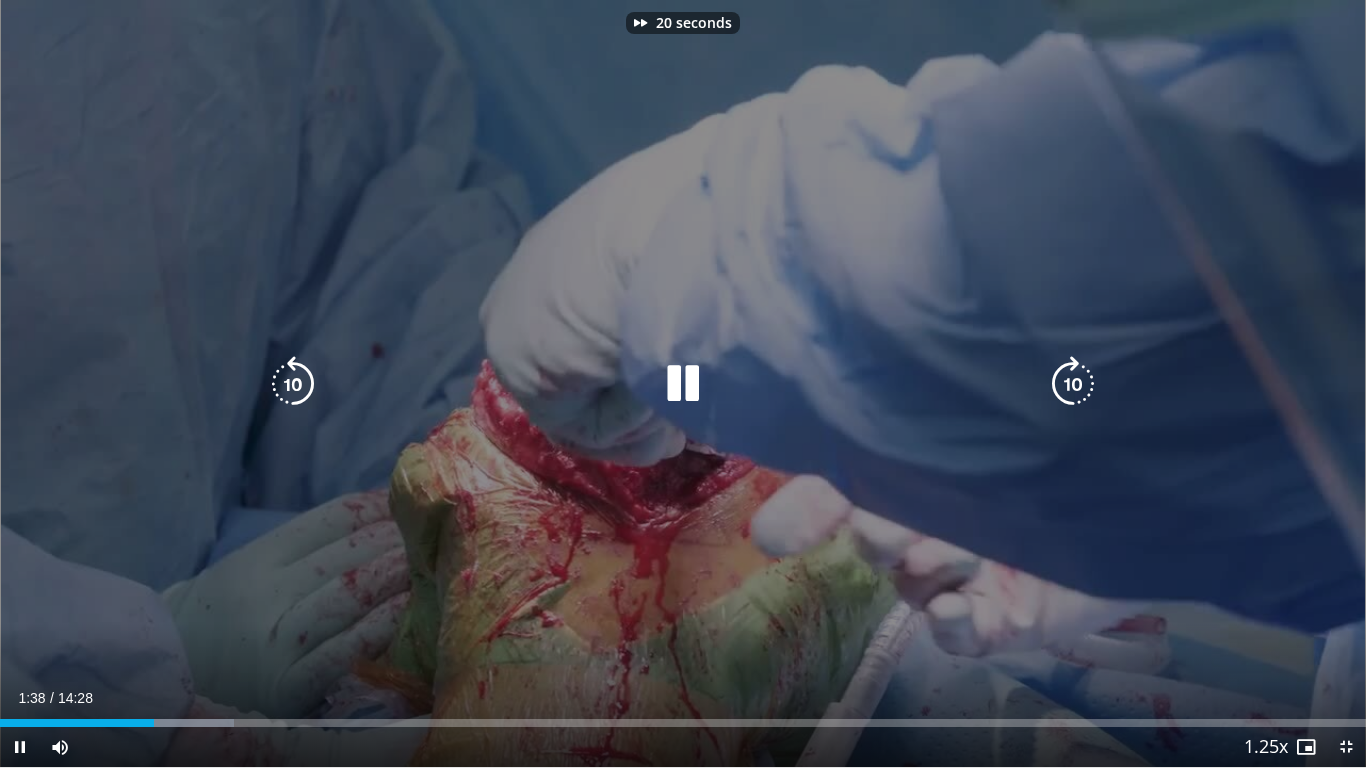 click at bounding box center [1073, 384] 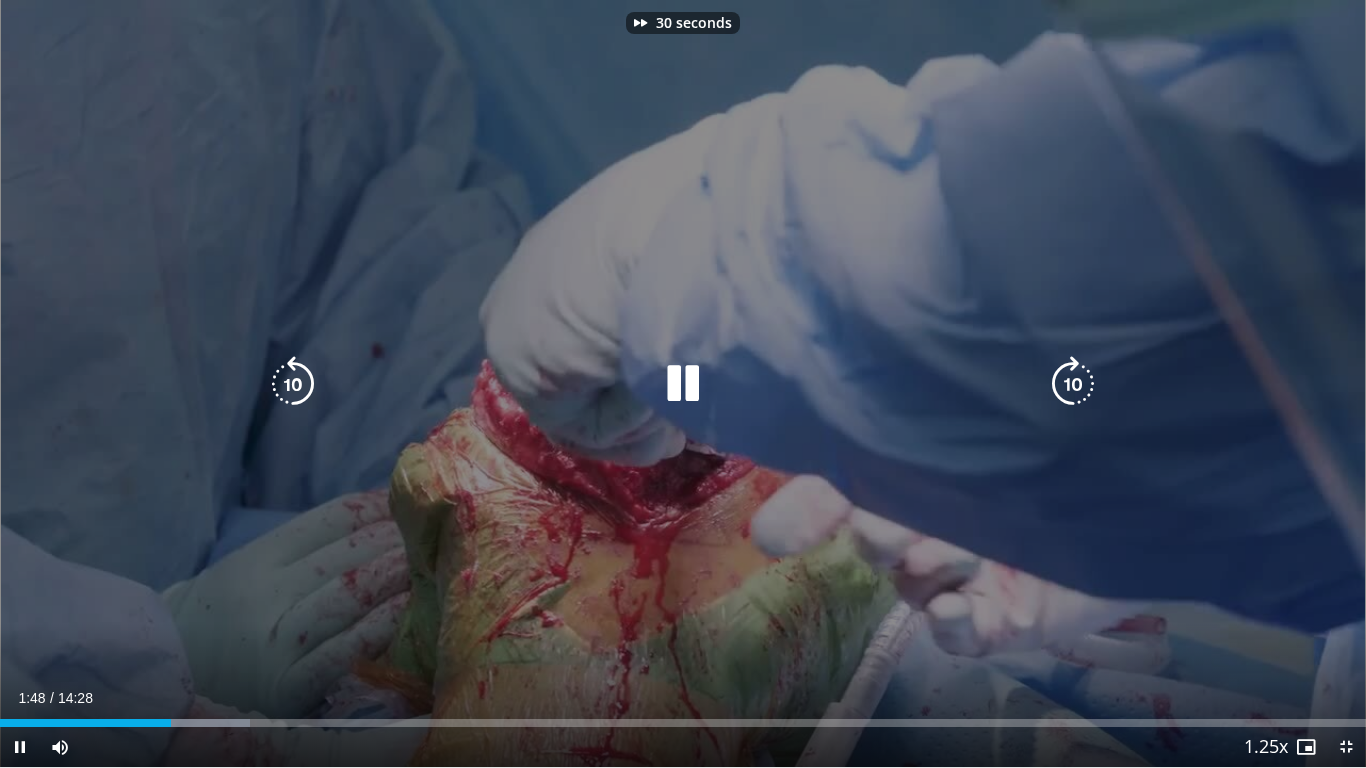 click at bounding box center [1073, 384] 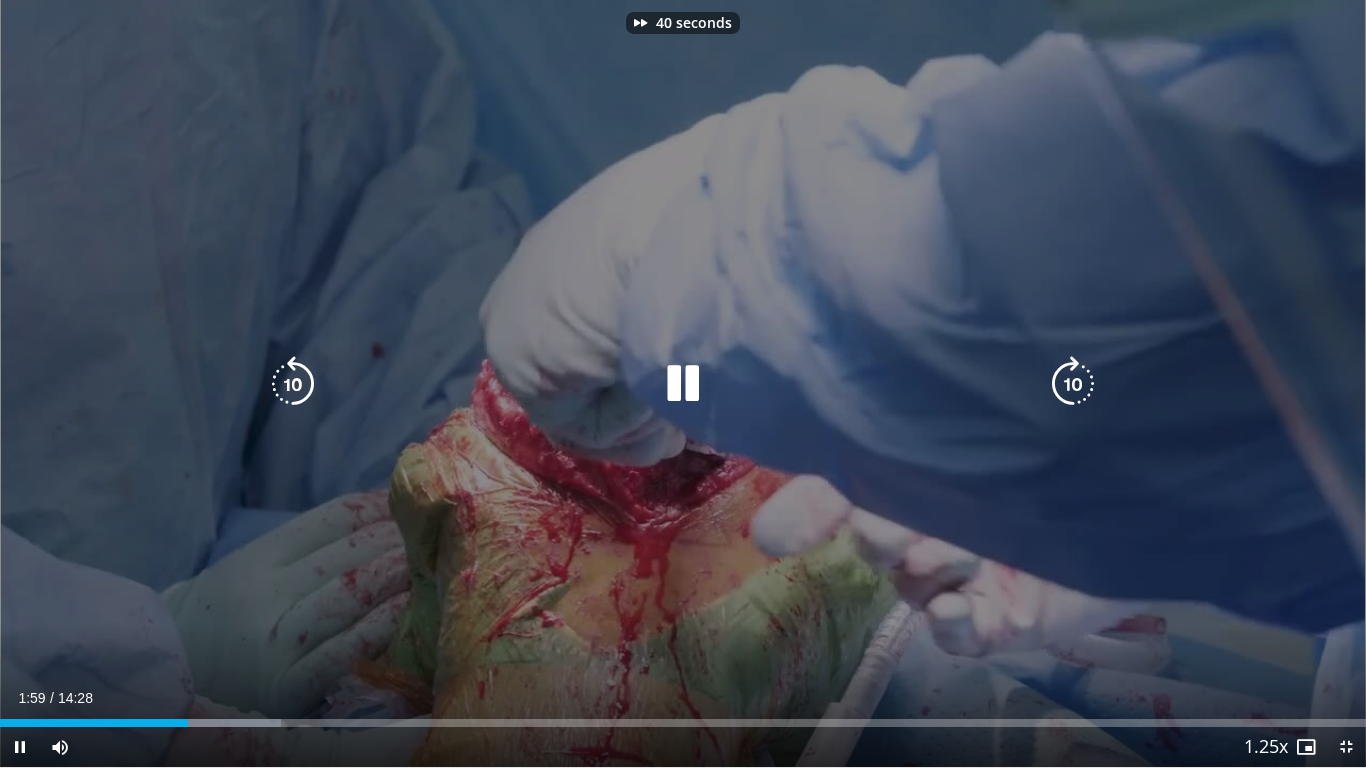 click at bounding box center (1073, 384) 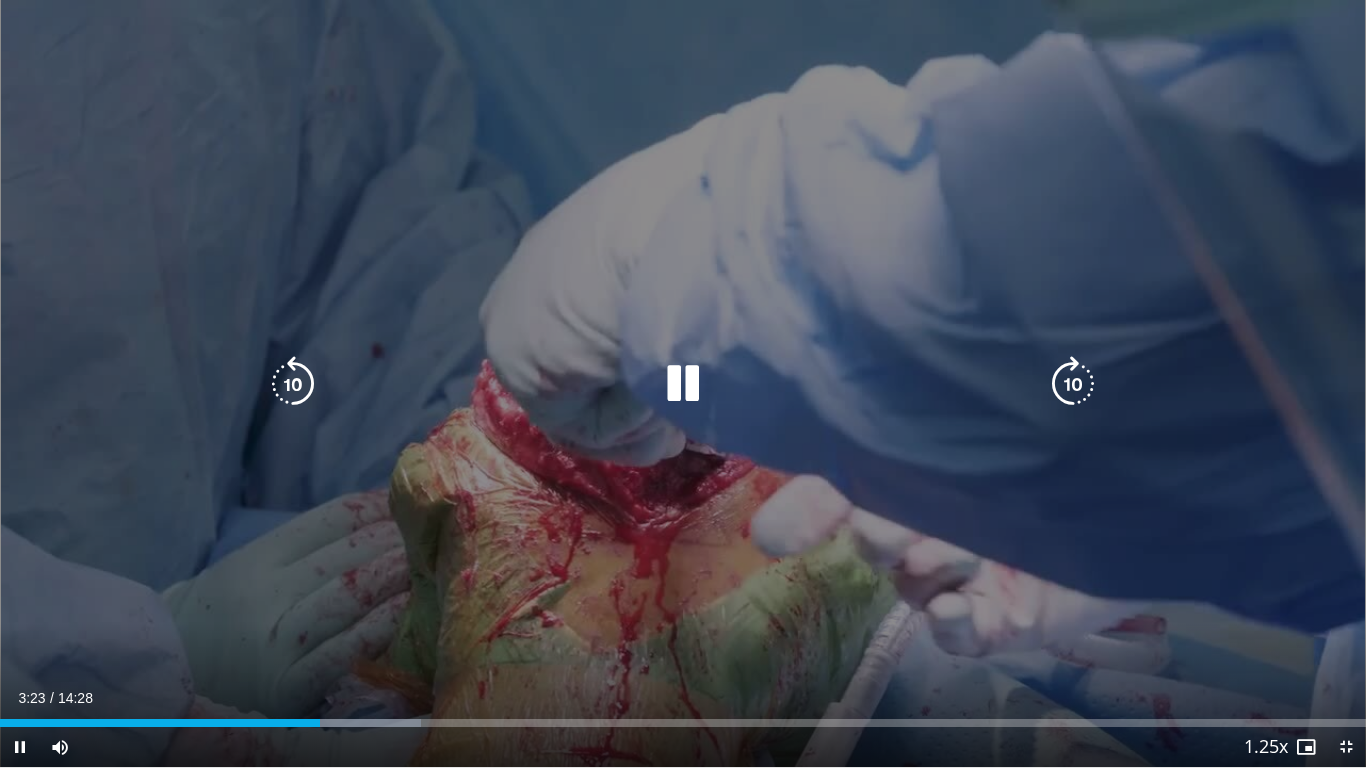 click at bounding box center (1073, 384) 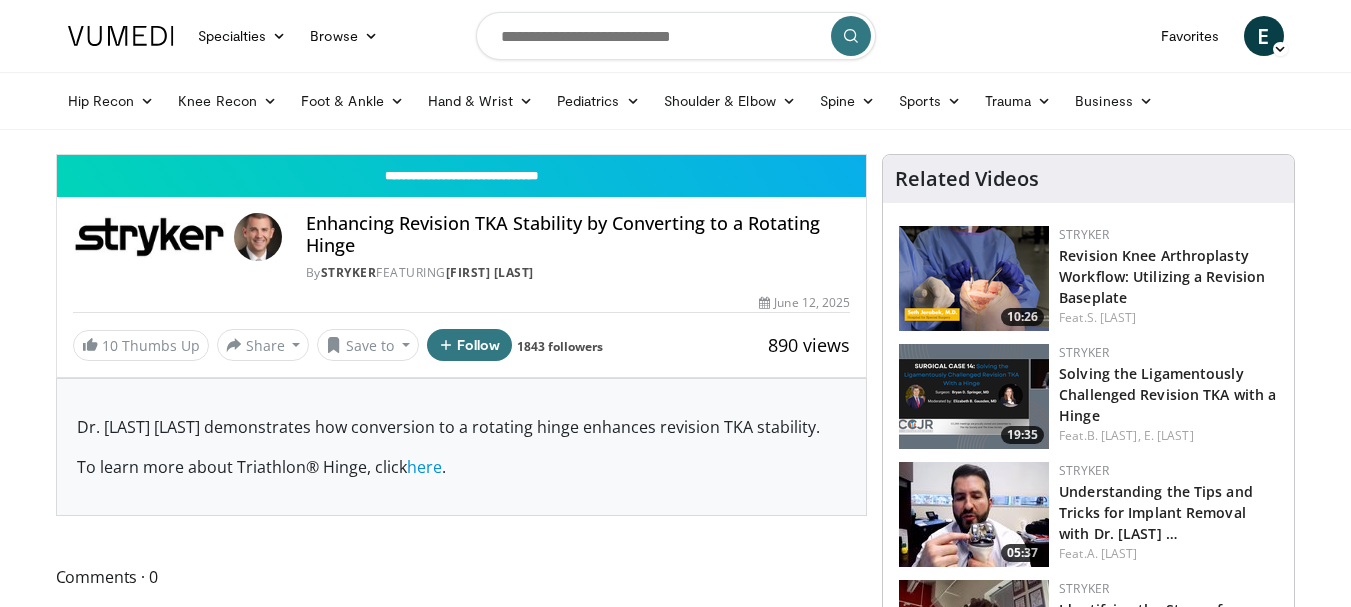 scroll, scrollTop: 0, scrollLeft: 0, axis: both 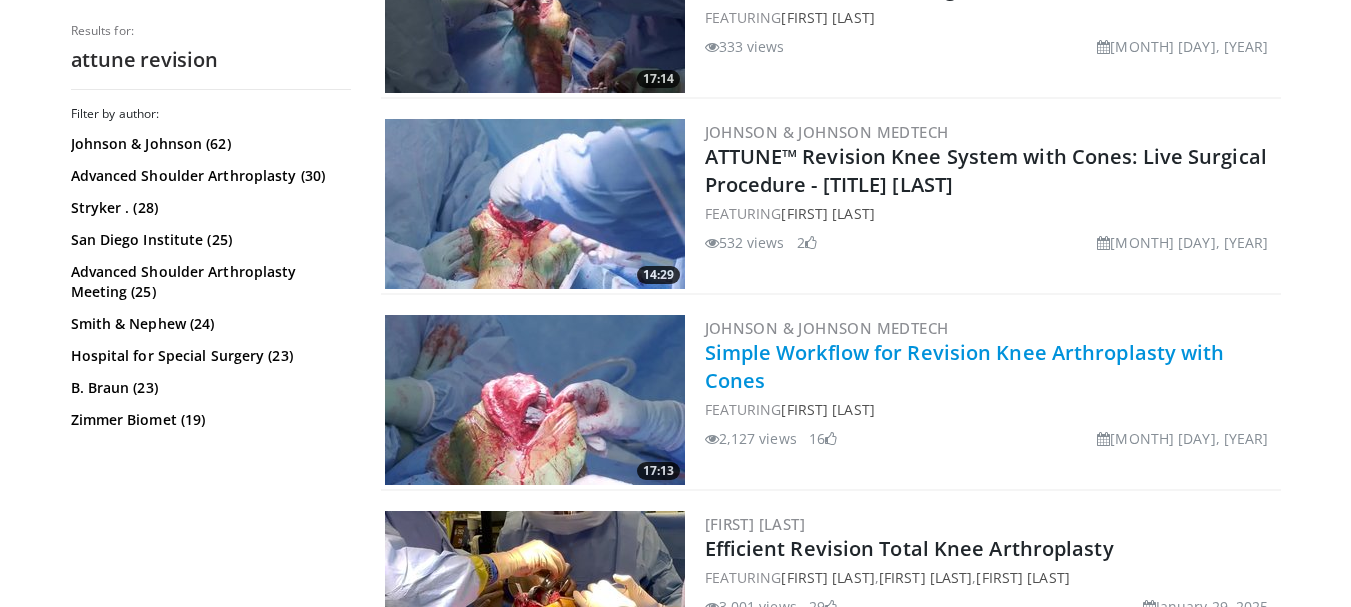 click on "Simple Workflow for Revision Knee Arthroplasty with Cones" at bounding box center [965, 366] 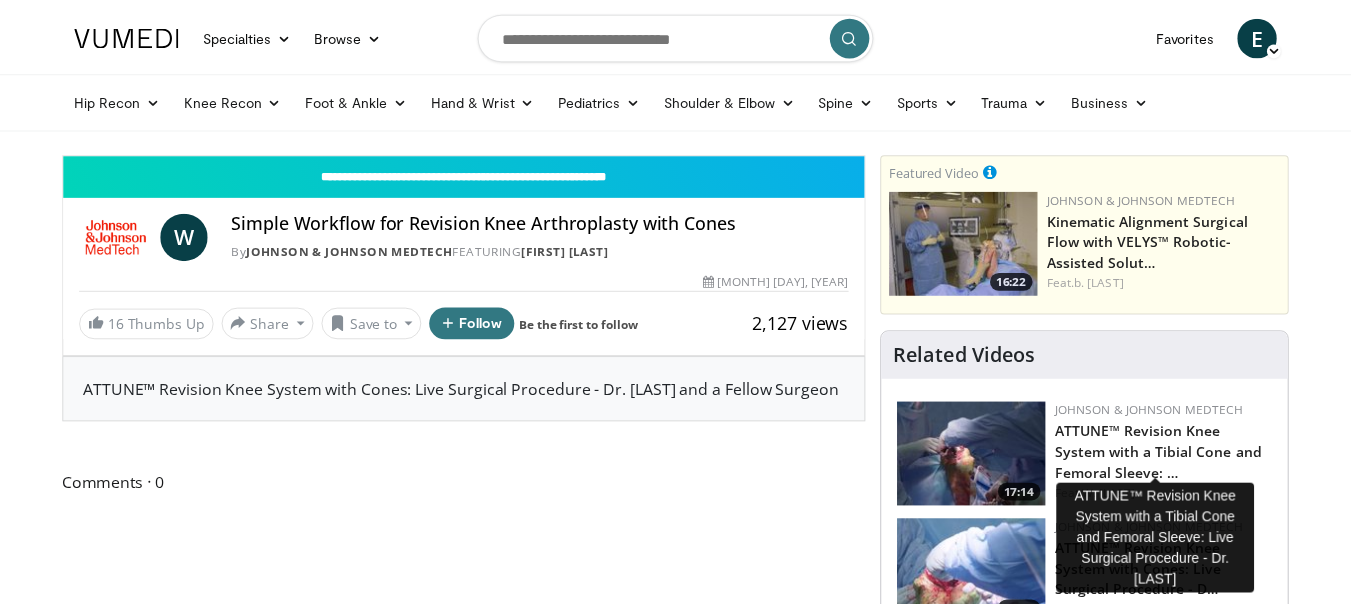scroll, scrollTop: 0, scrollLeft: 0, axis: both 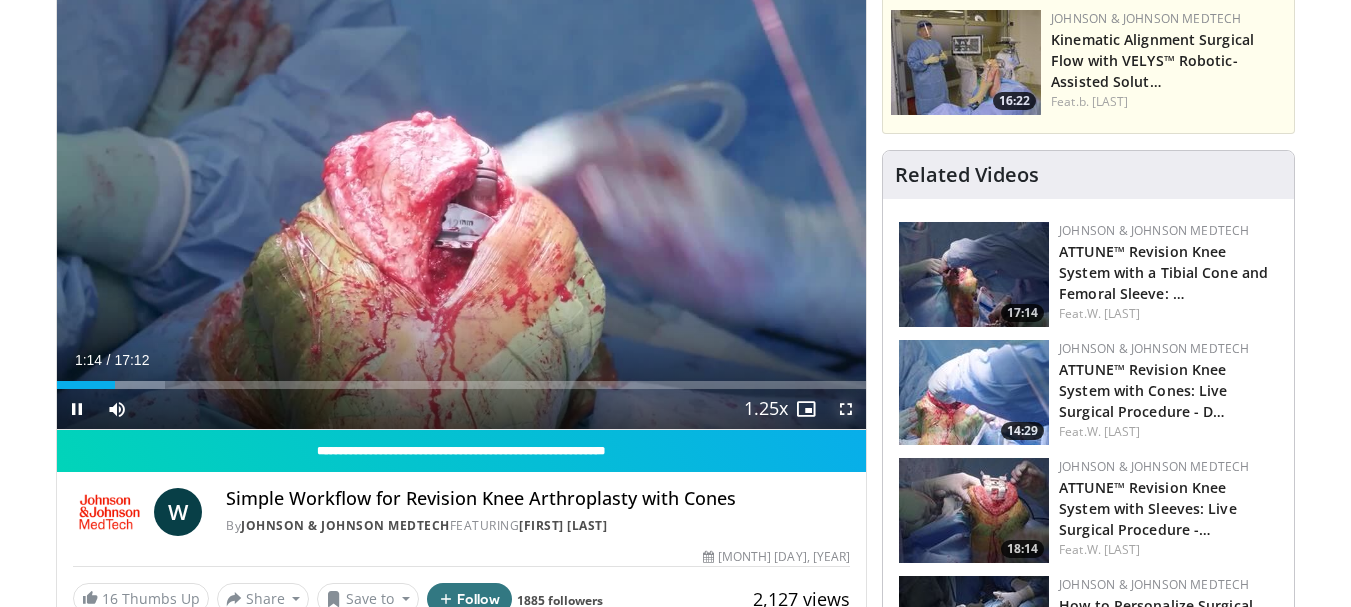 click at bounding box center [846, 409] 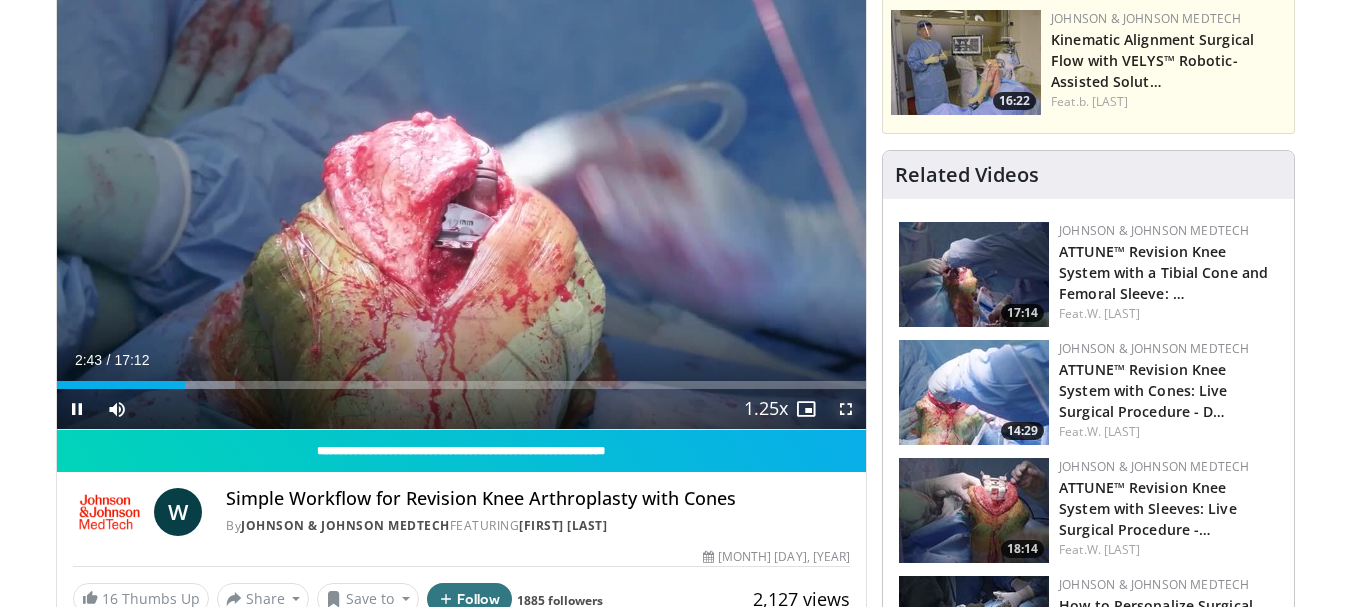 click at bounding box center (846, 409) 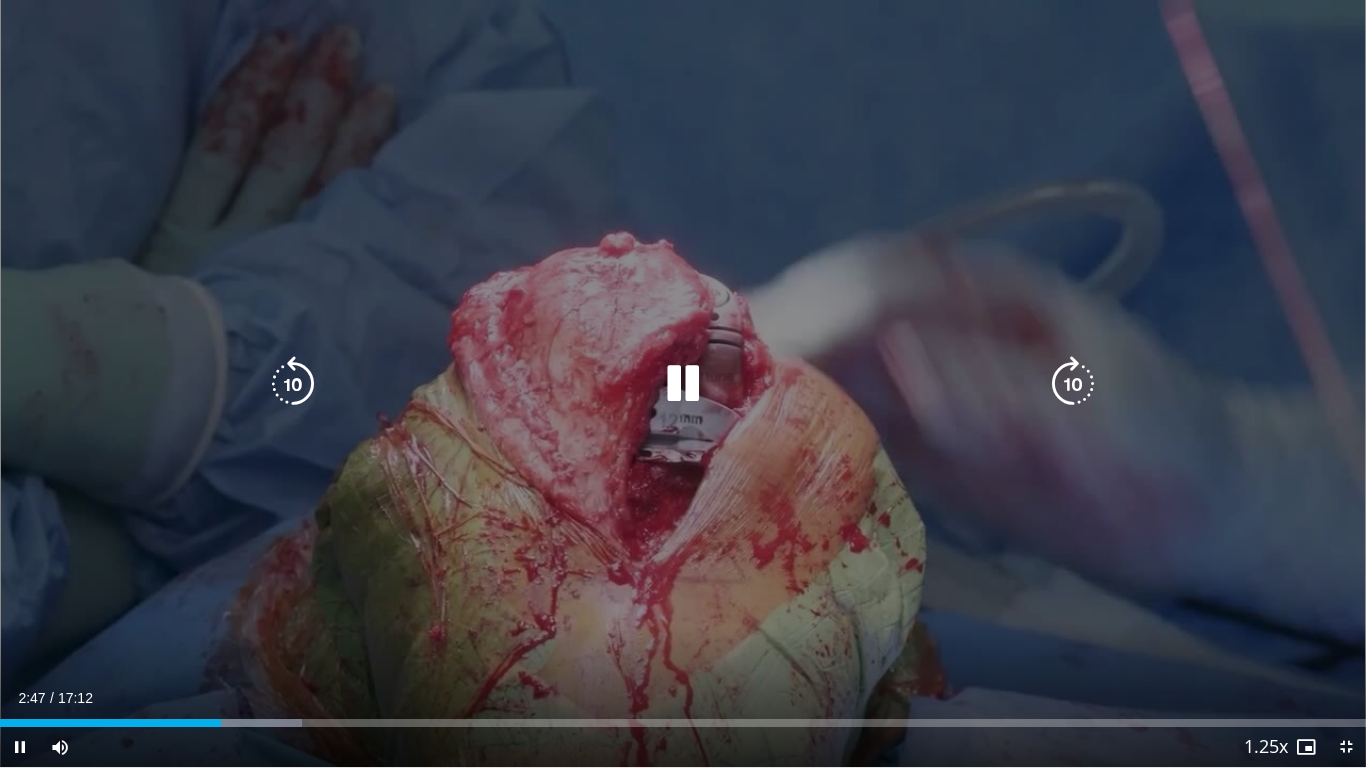 click at bounding box center [1073, 384] 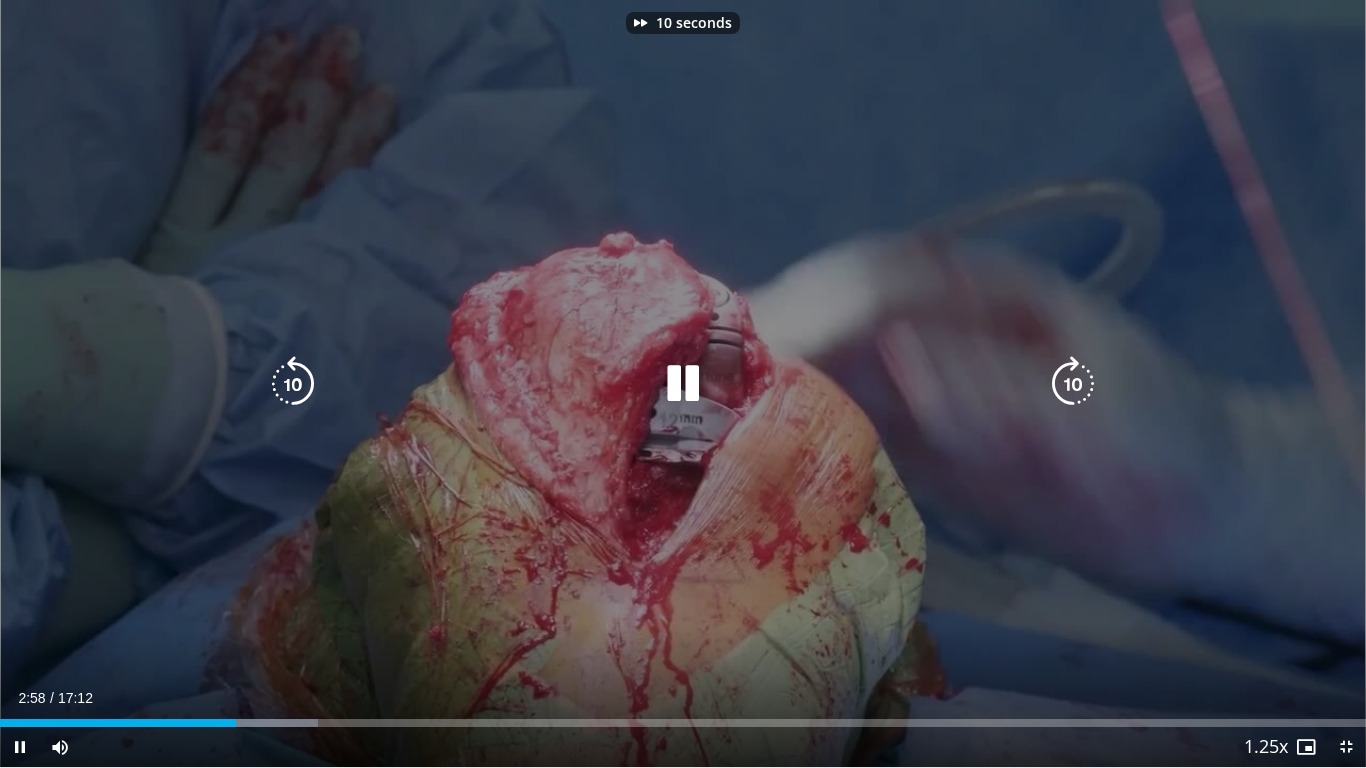 click at bounding box center [1073, 384] 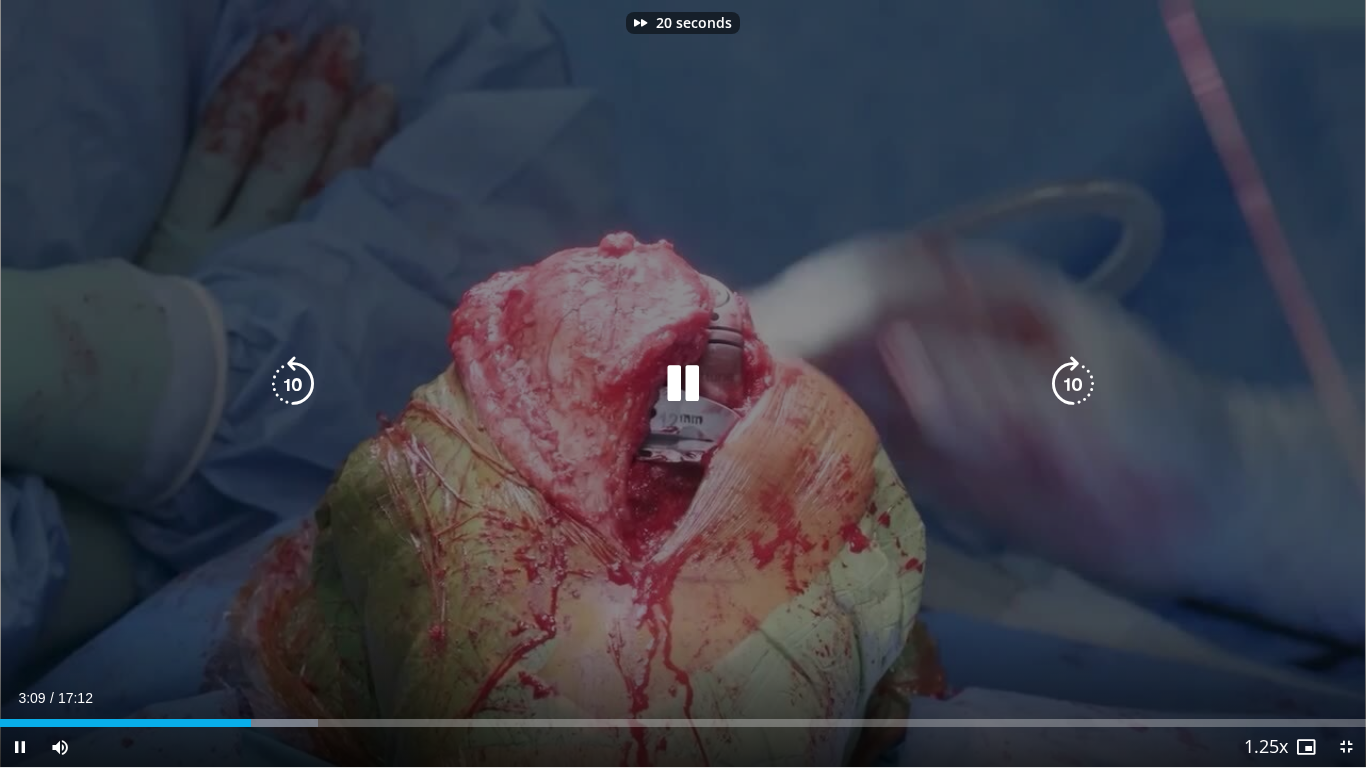 click at bounding box center (1073, 384) 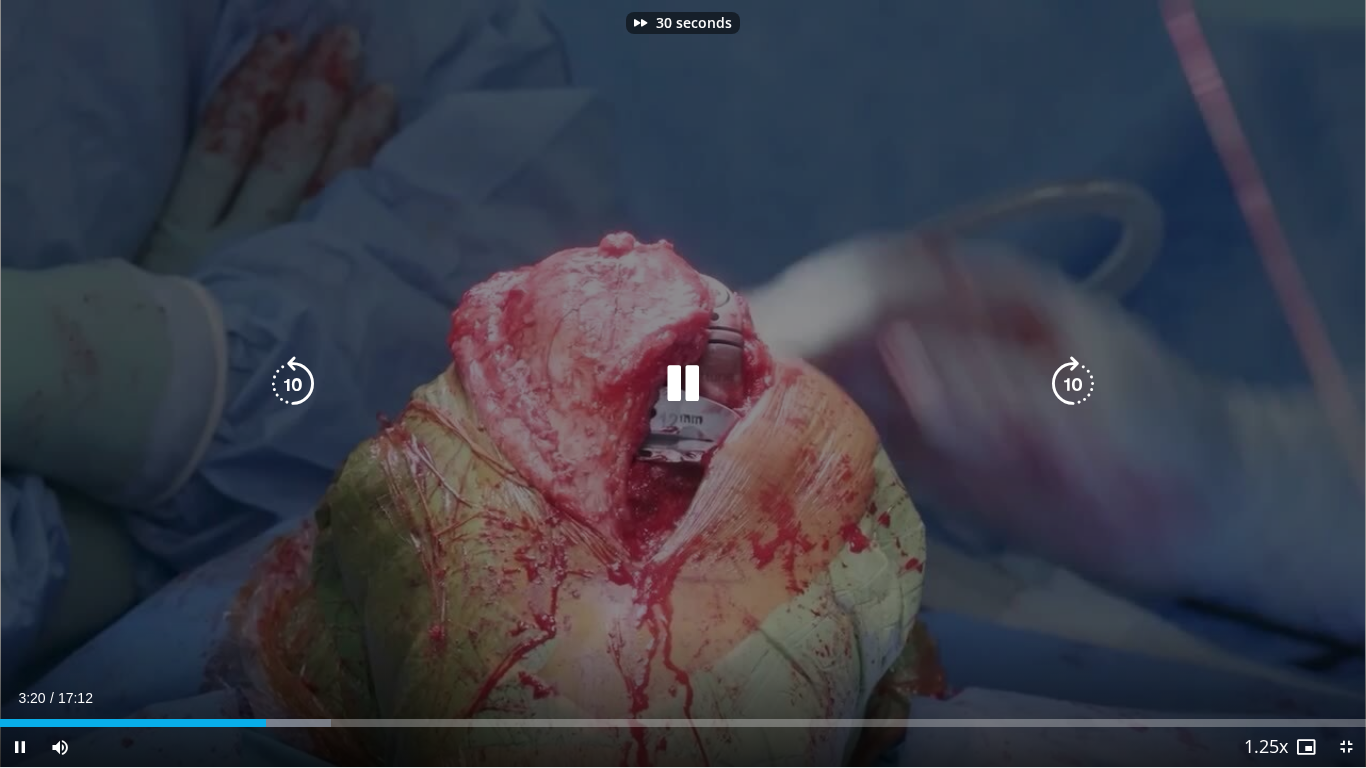 click at bounding box center [1073, 384] 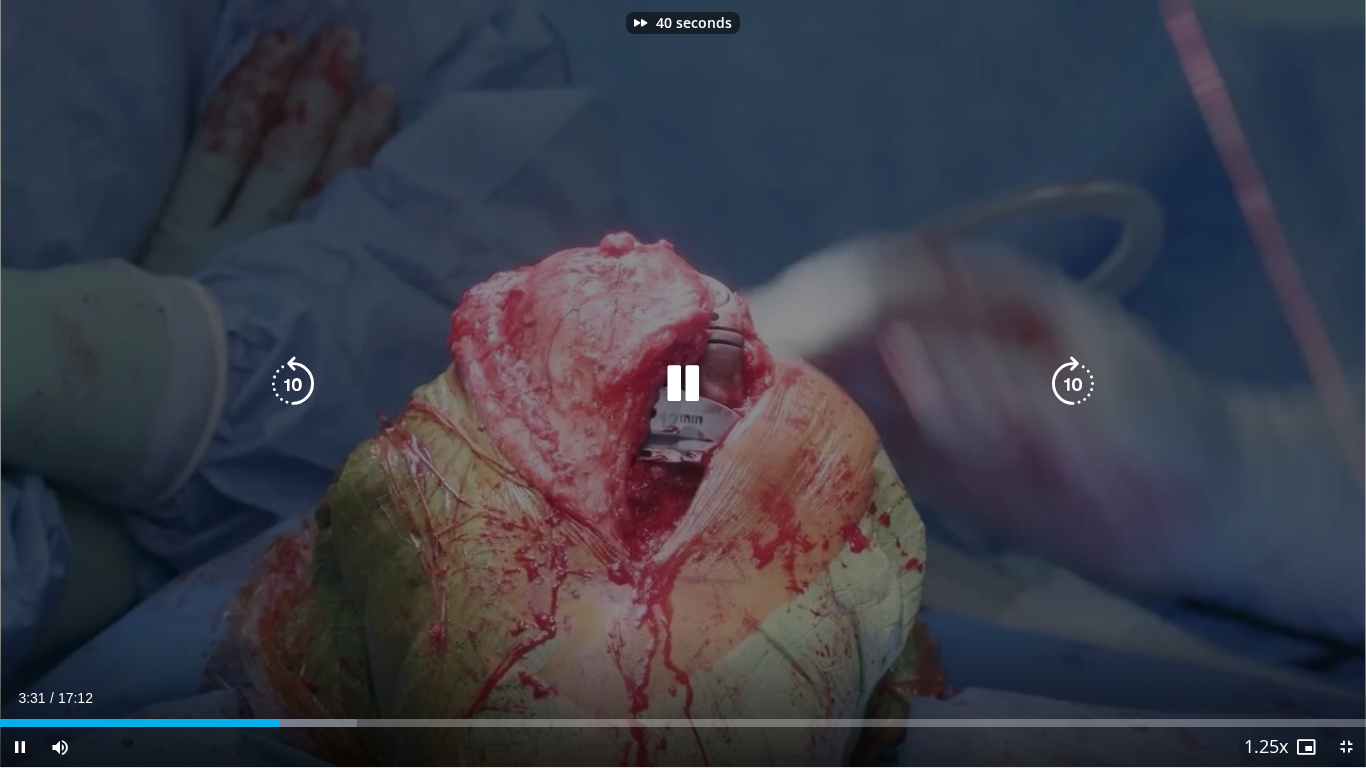 click at bounding box center [1073, 384] 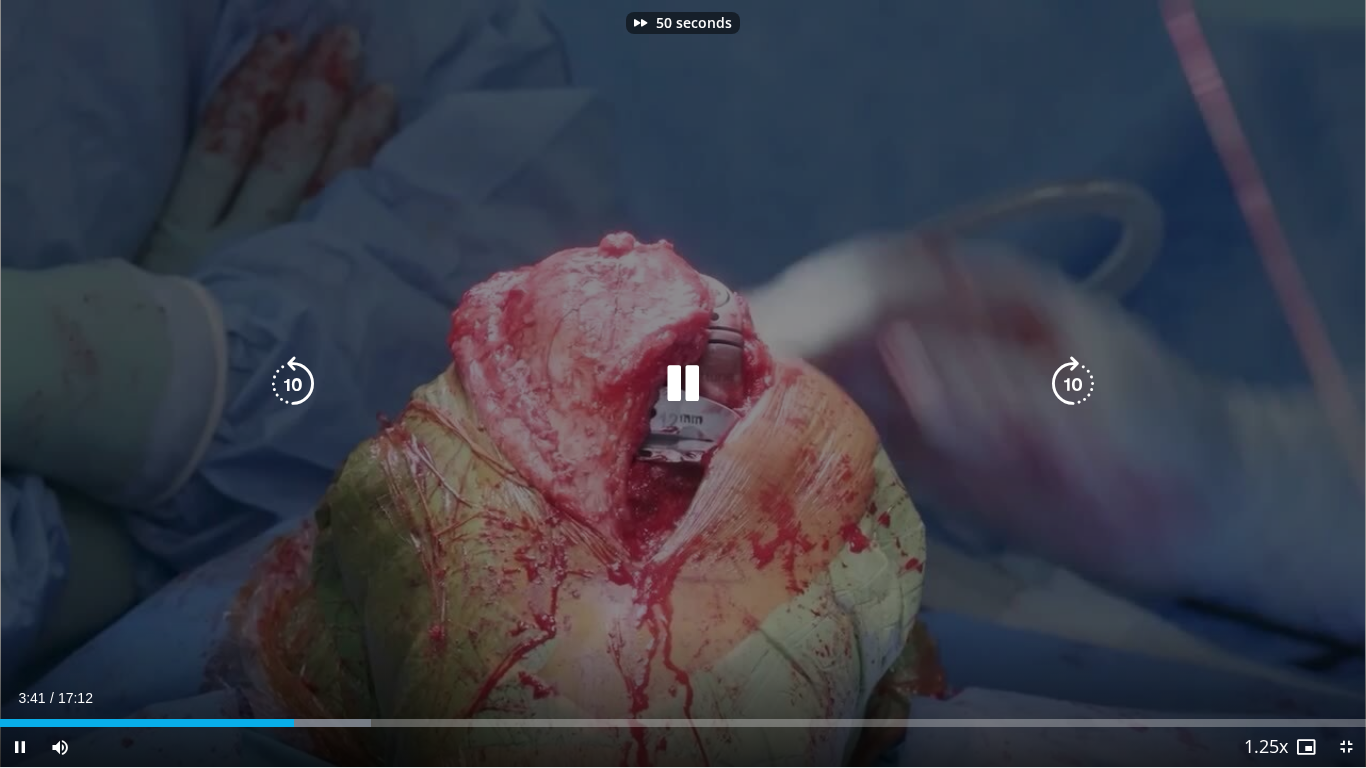 click at bounding box center [1073, 384] 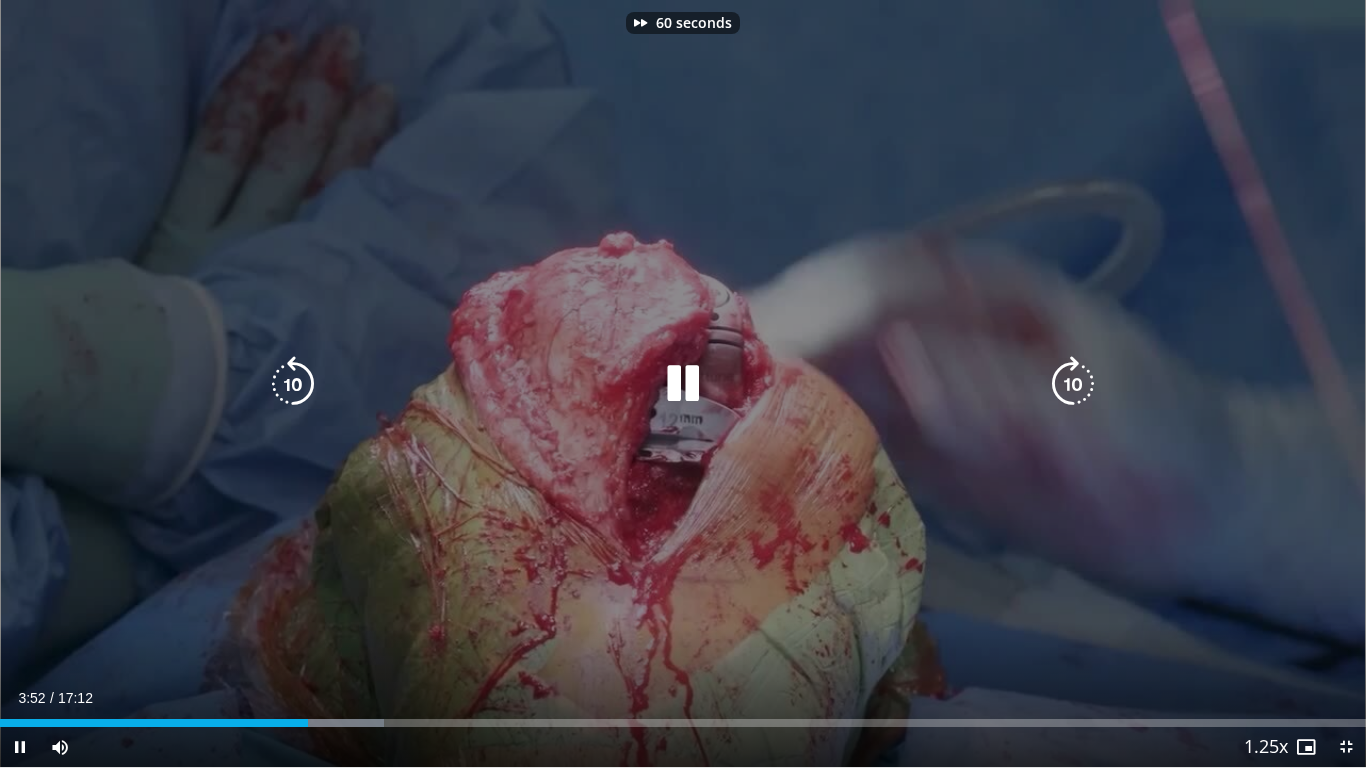 click at bounding box center (1073, 384) 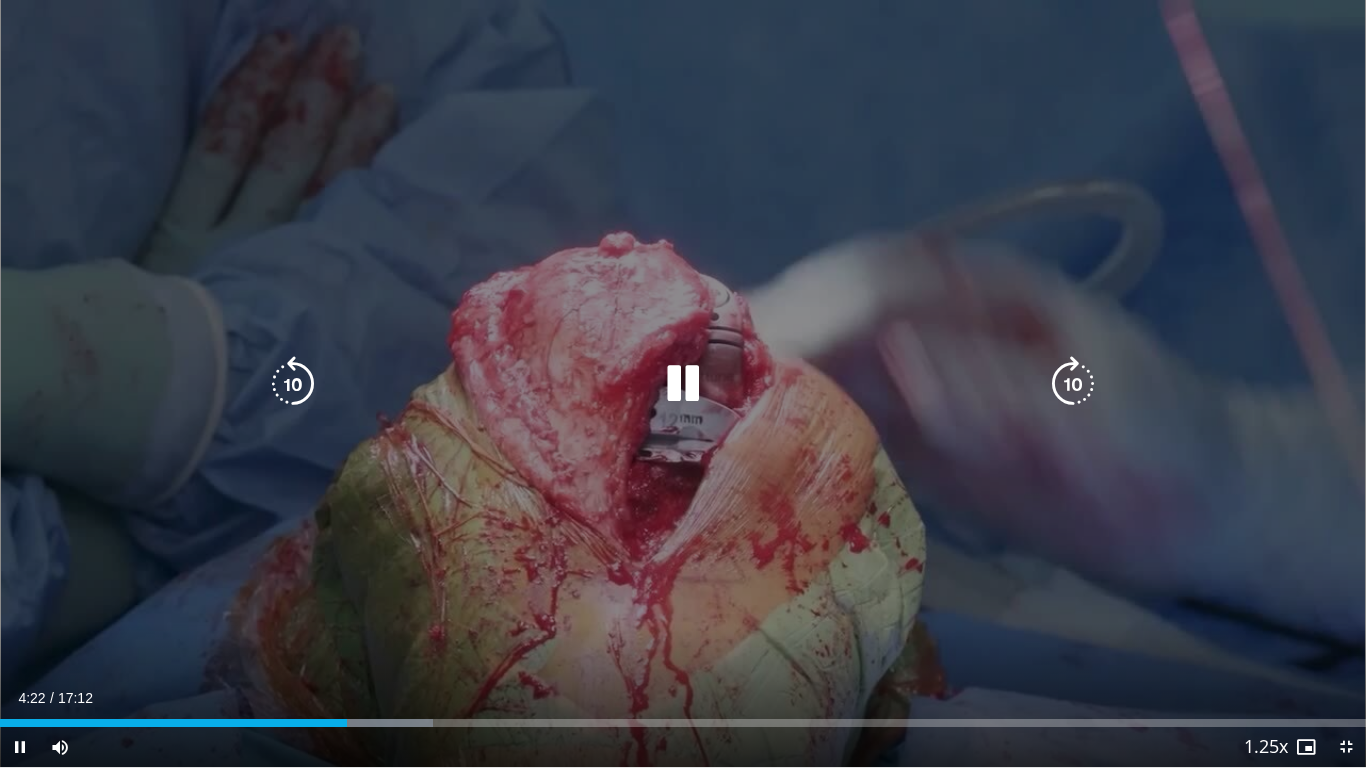 click at bounding box center (1073, 384) 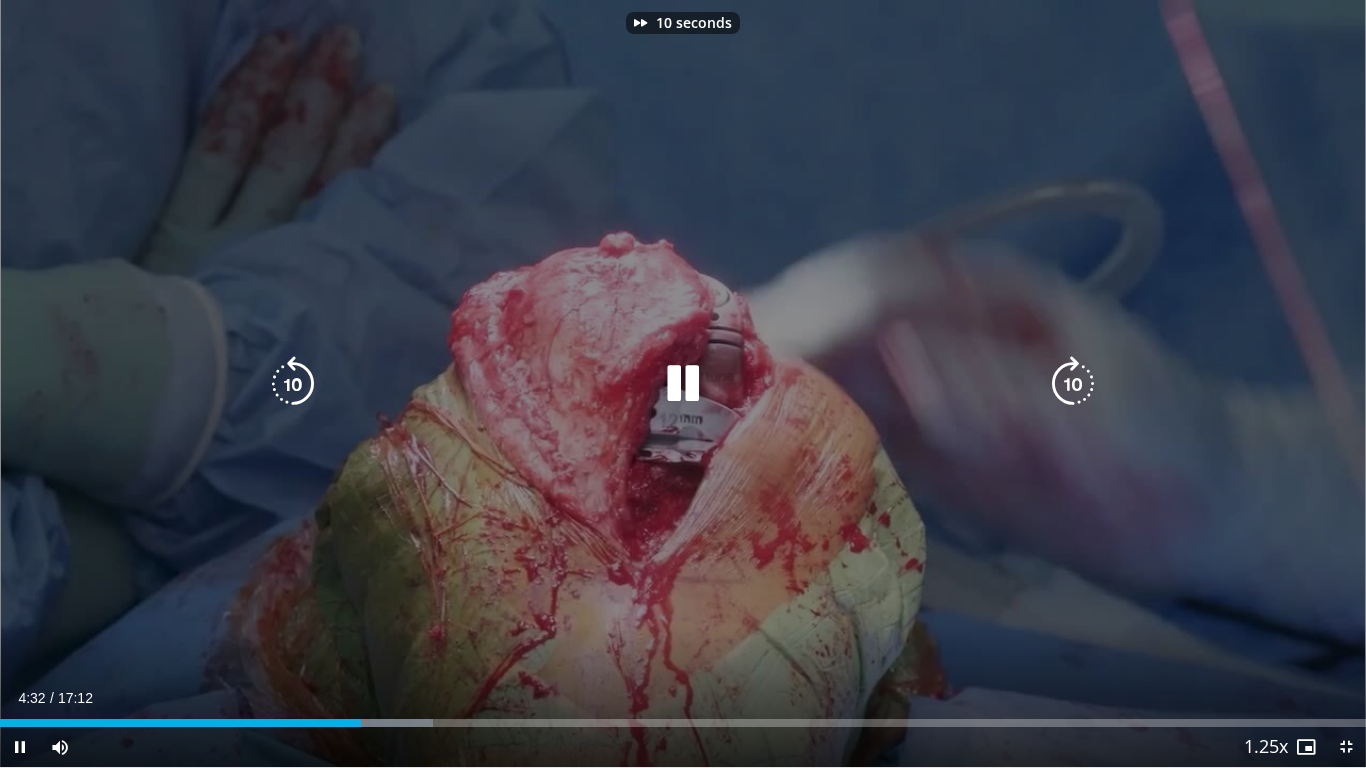 click at bounding box center [1073, 384] 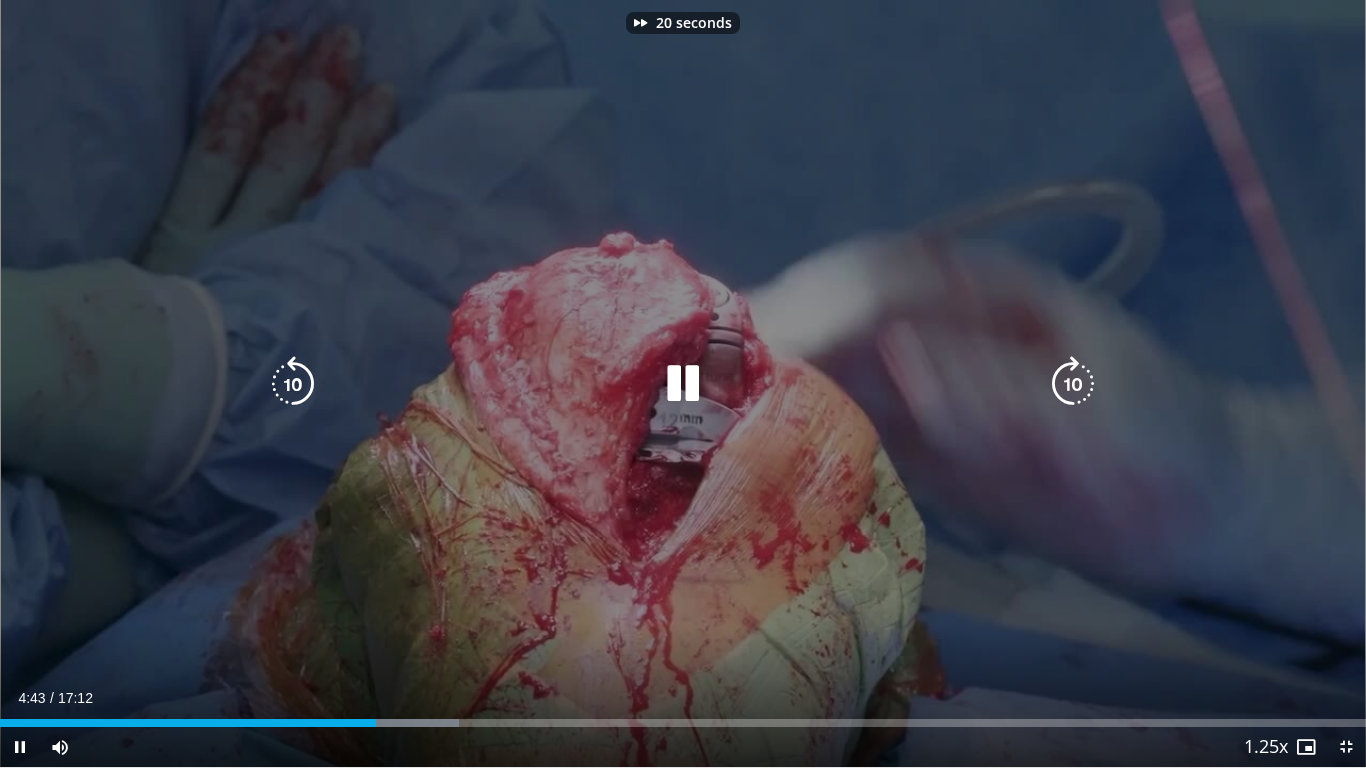 click at bounding box center (1073, 384) 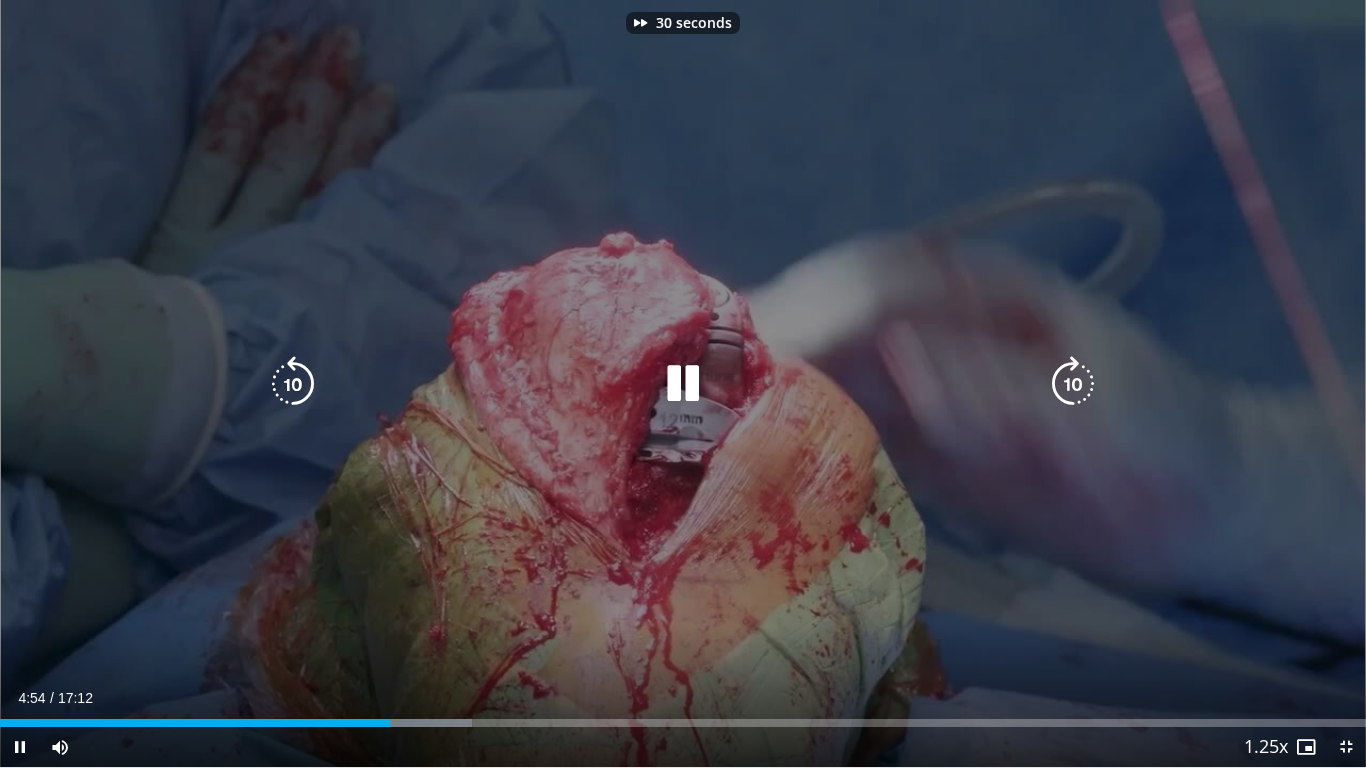 click at bounding box center (1073, 384) 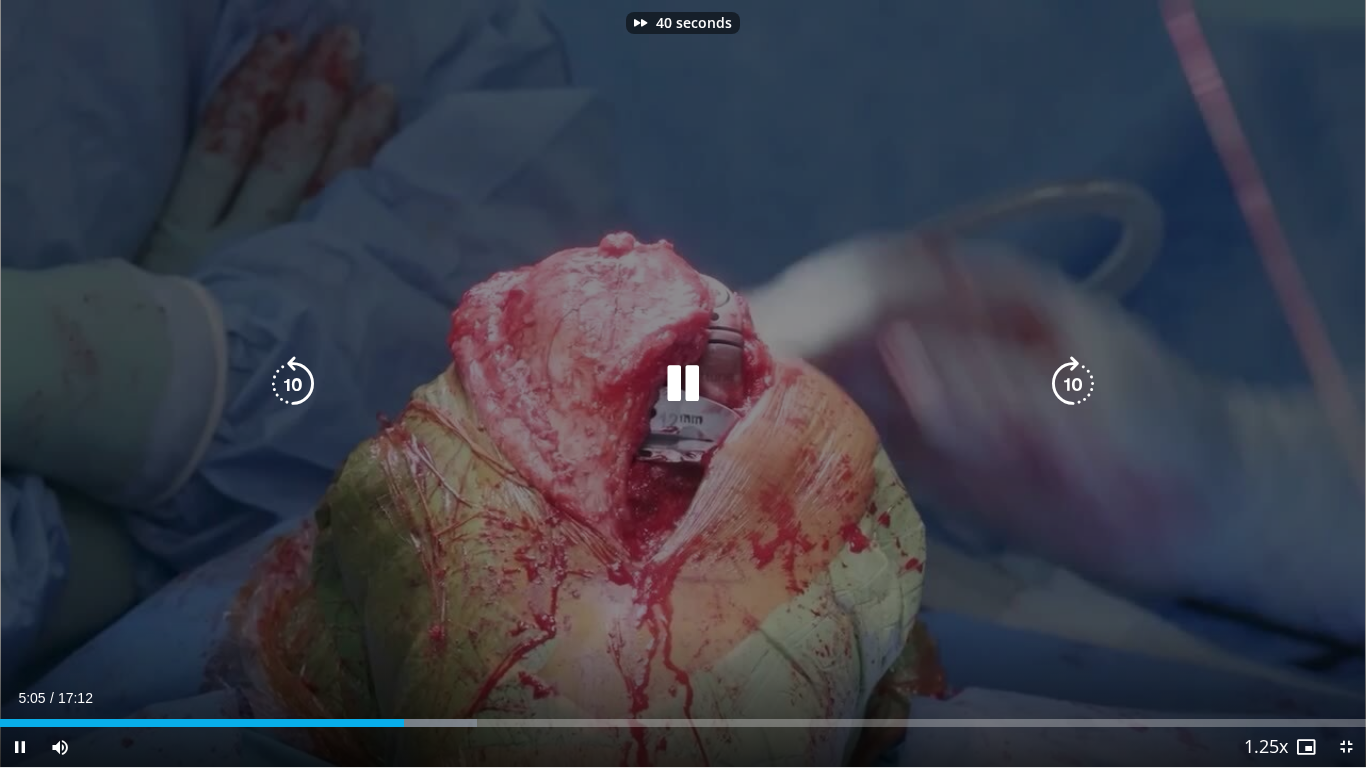 click at bounding box center (1073, 384) 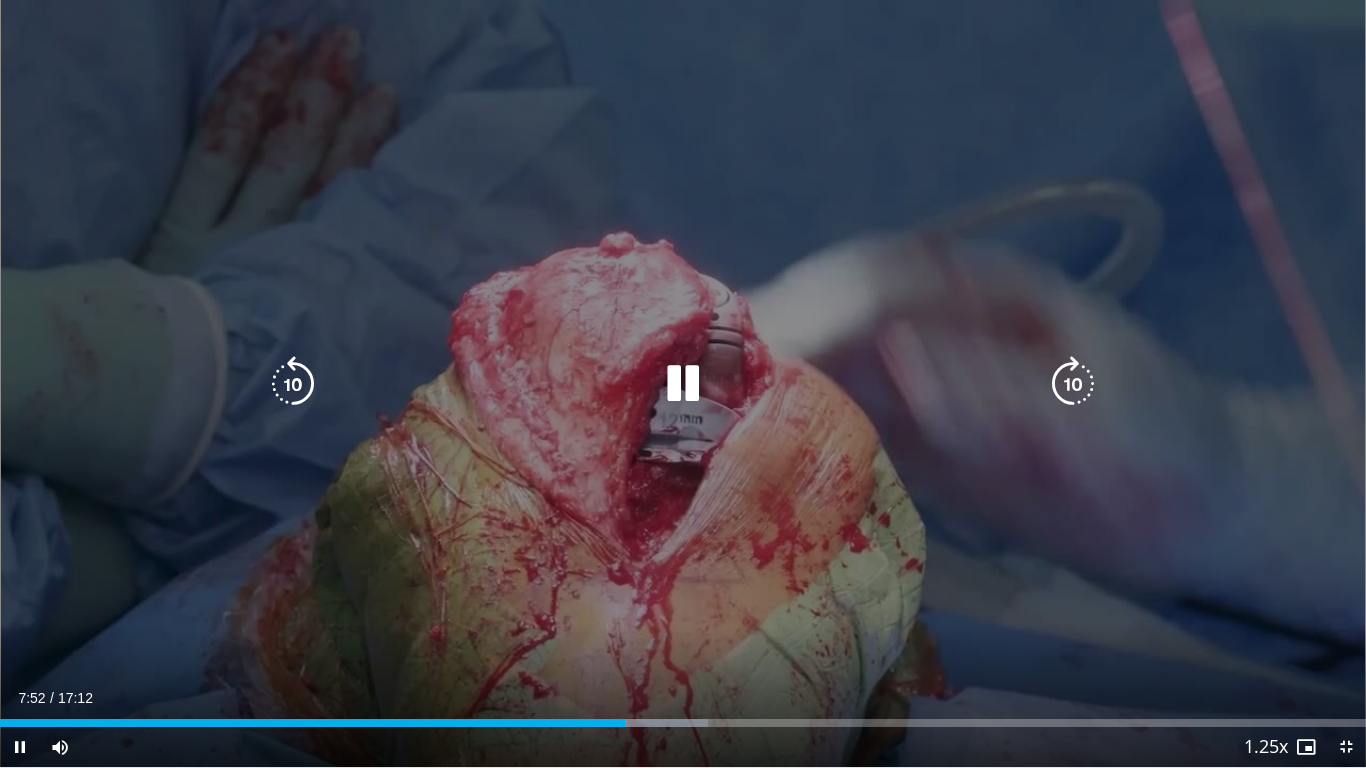 click on "50 seconds
Tap to unmute" at bounding box center [683, 383] 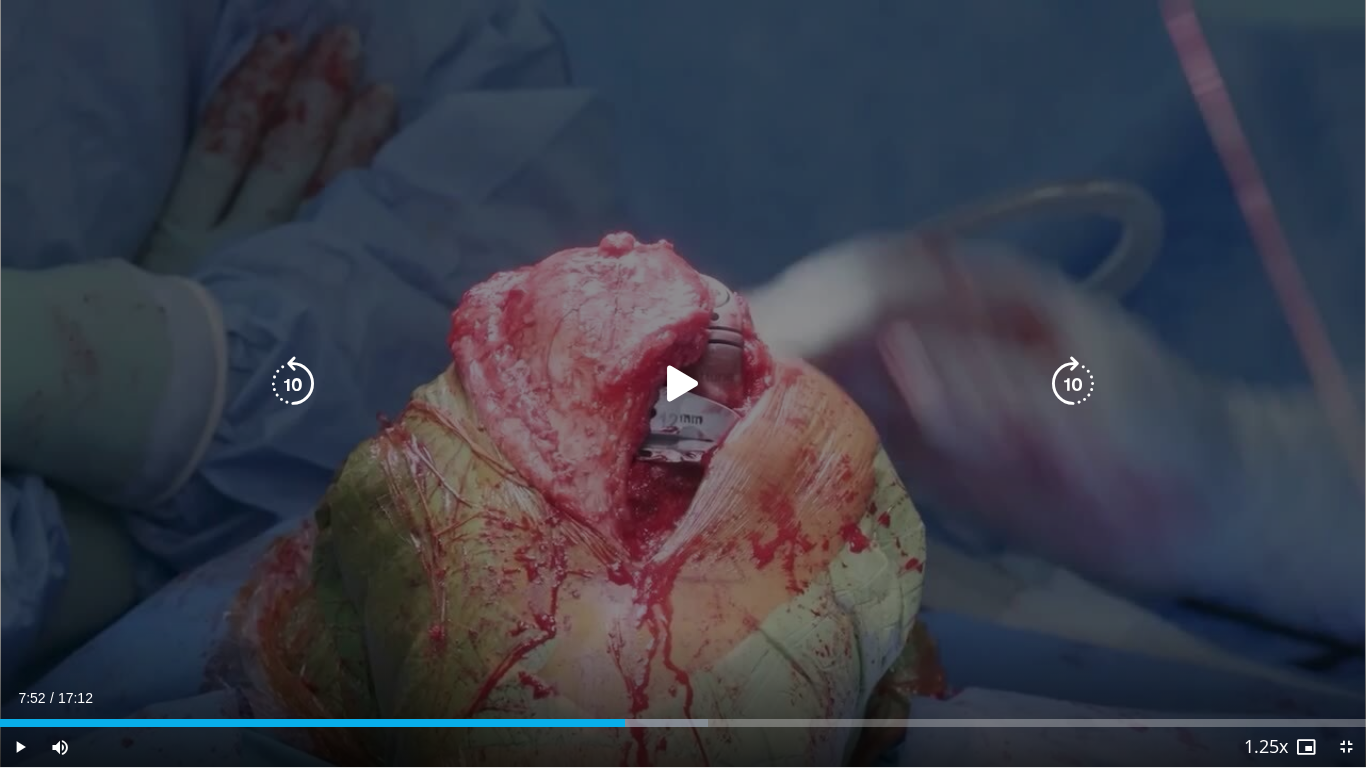 click at bounding box center (293, 384) 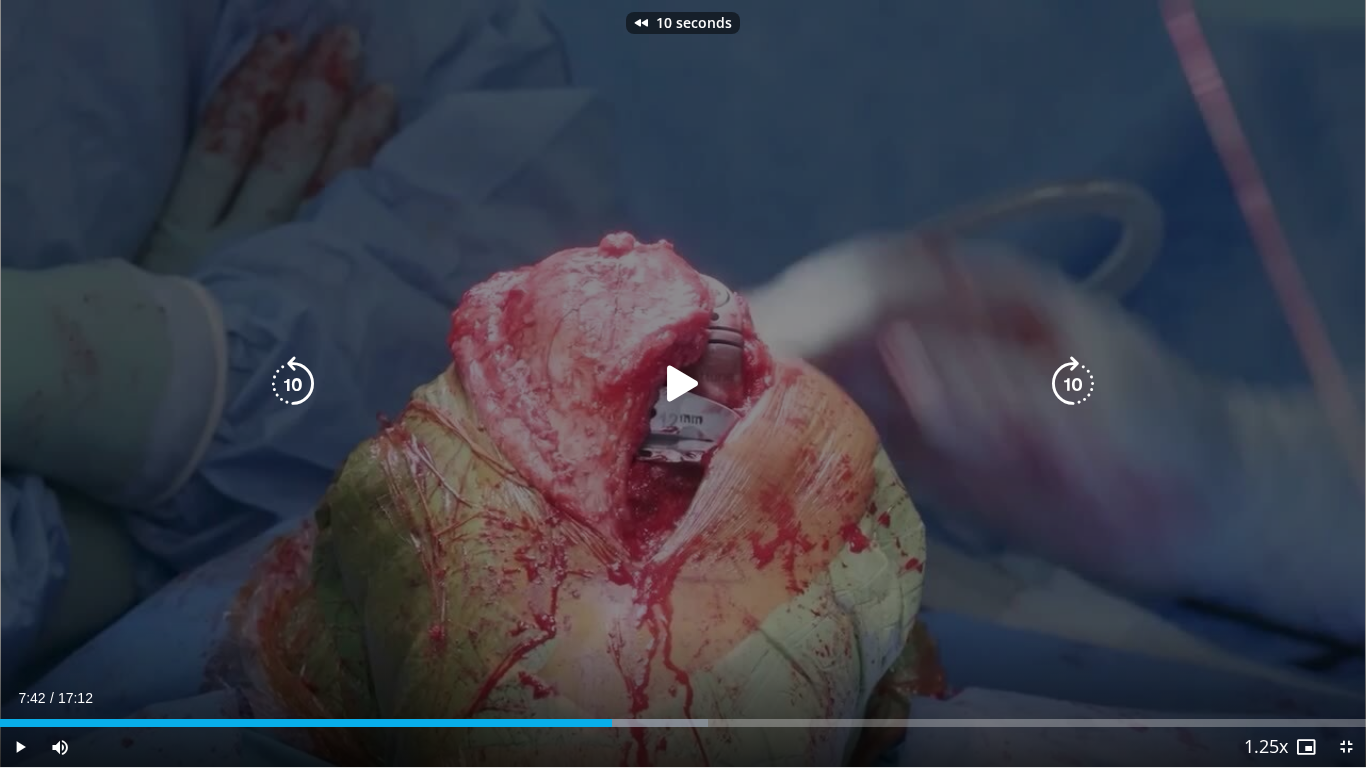 click at bounding box center (683, 384) 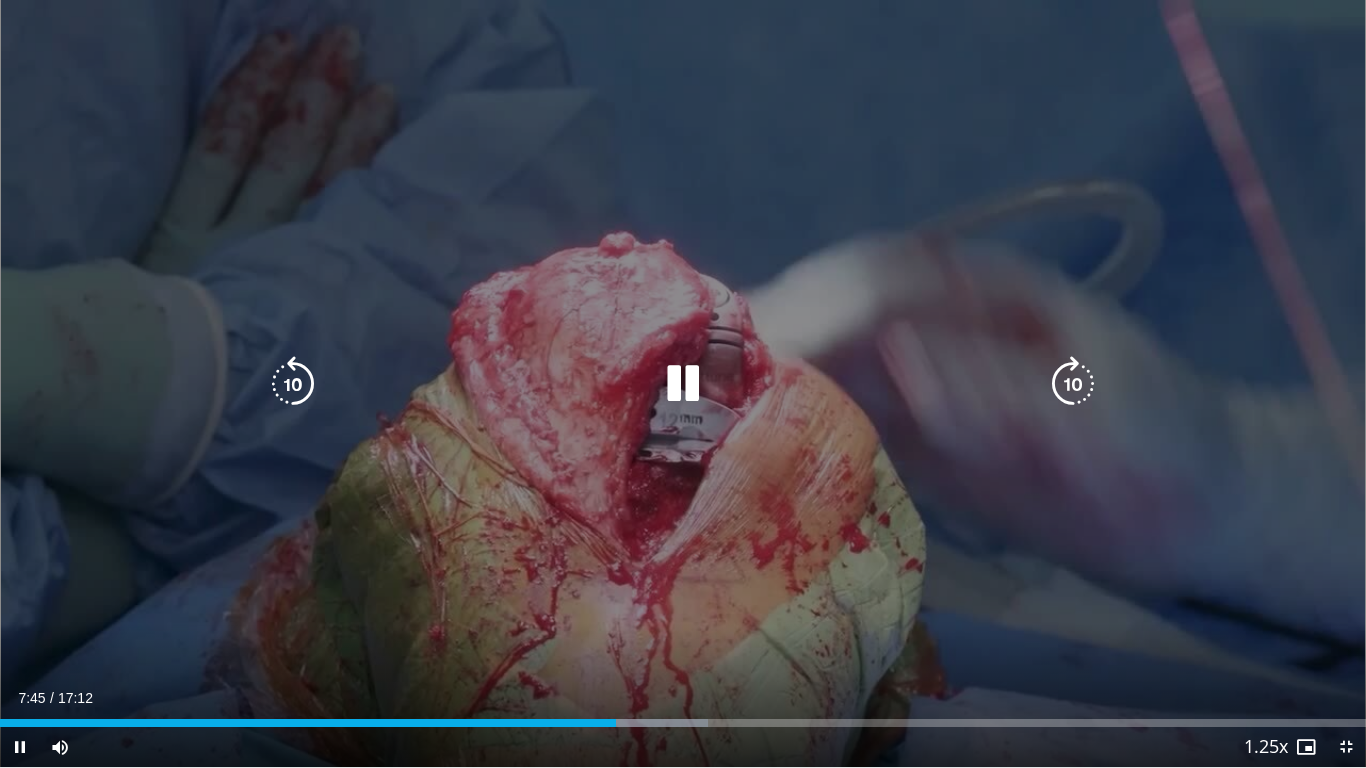 click at bounding box center [293, 384] 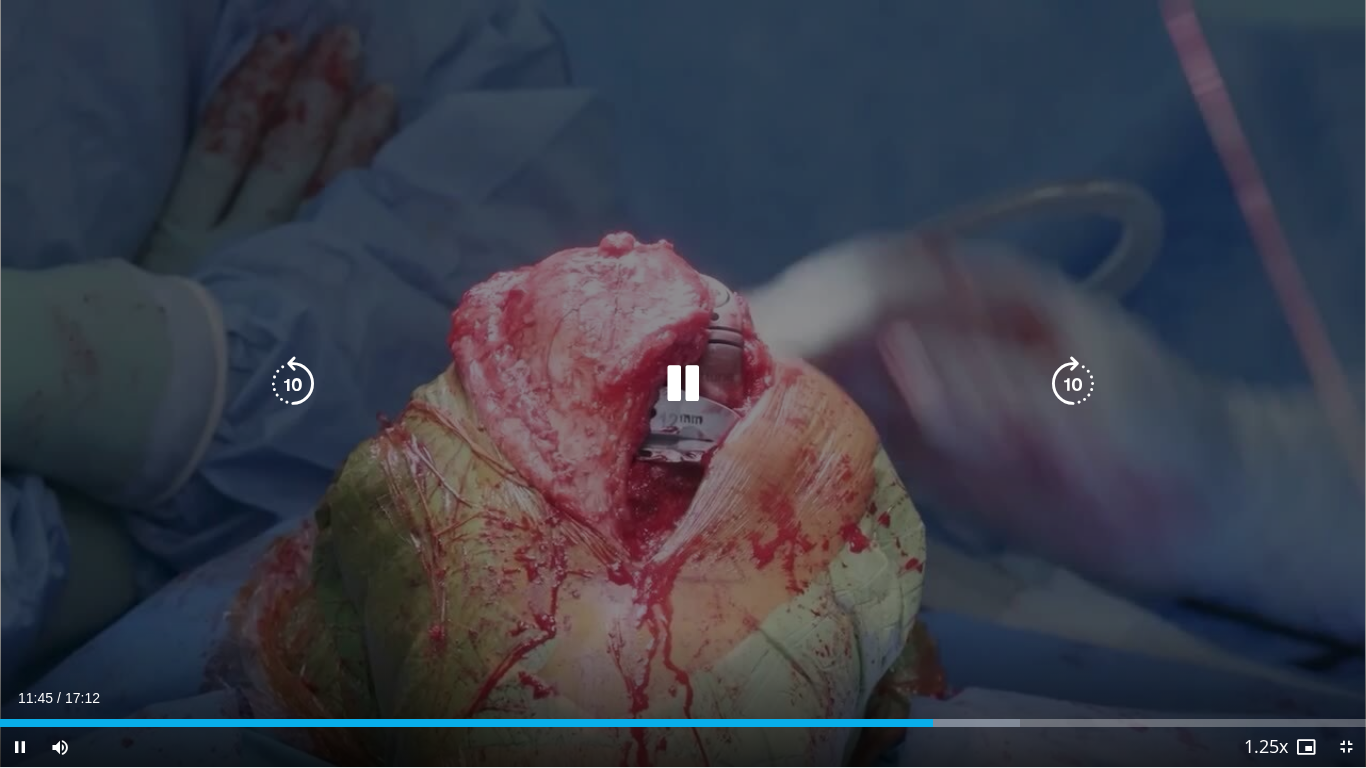 click at bounding box center (1073, 384) 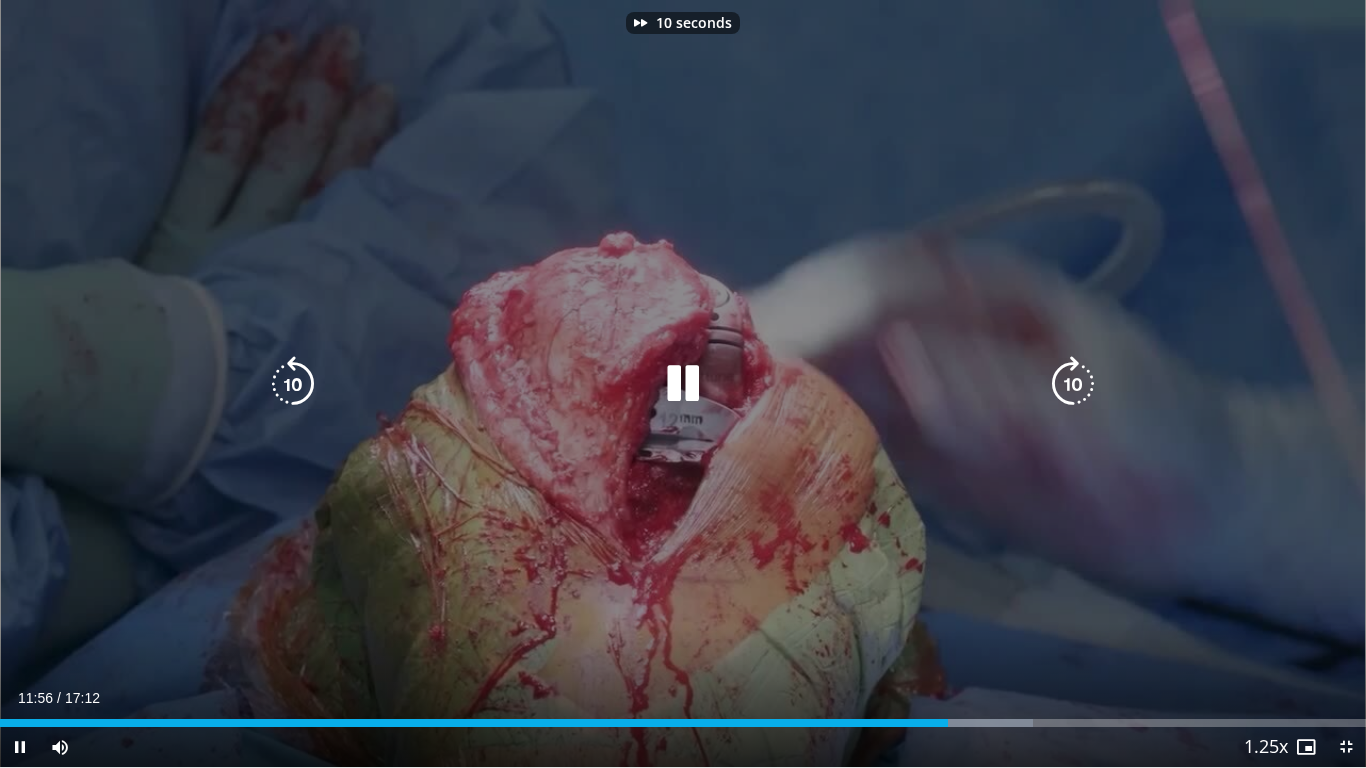 click at bounding box center [1073, 384] 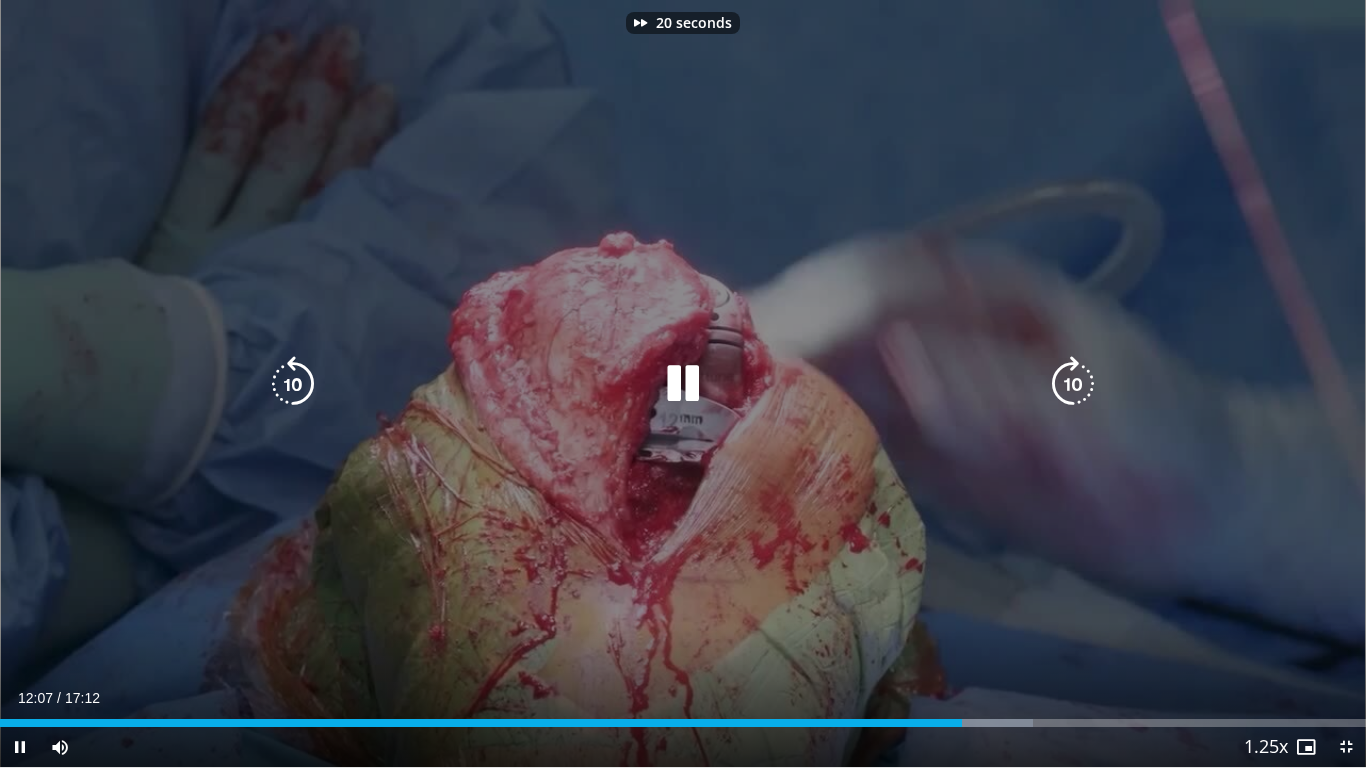 click at bounding box center [1073, 384] 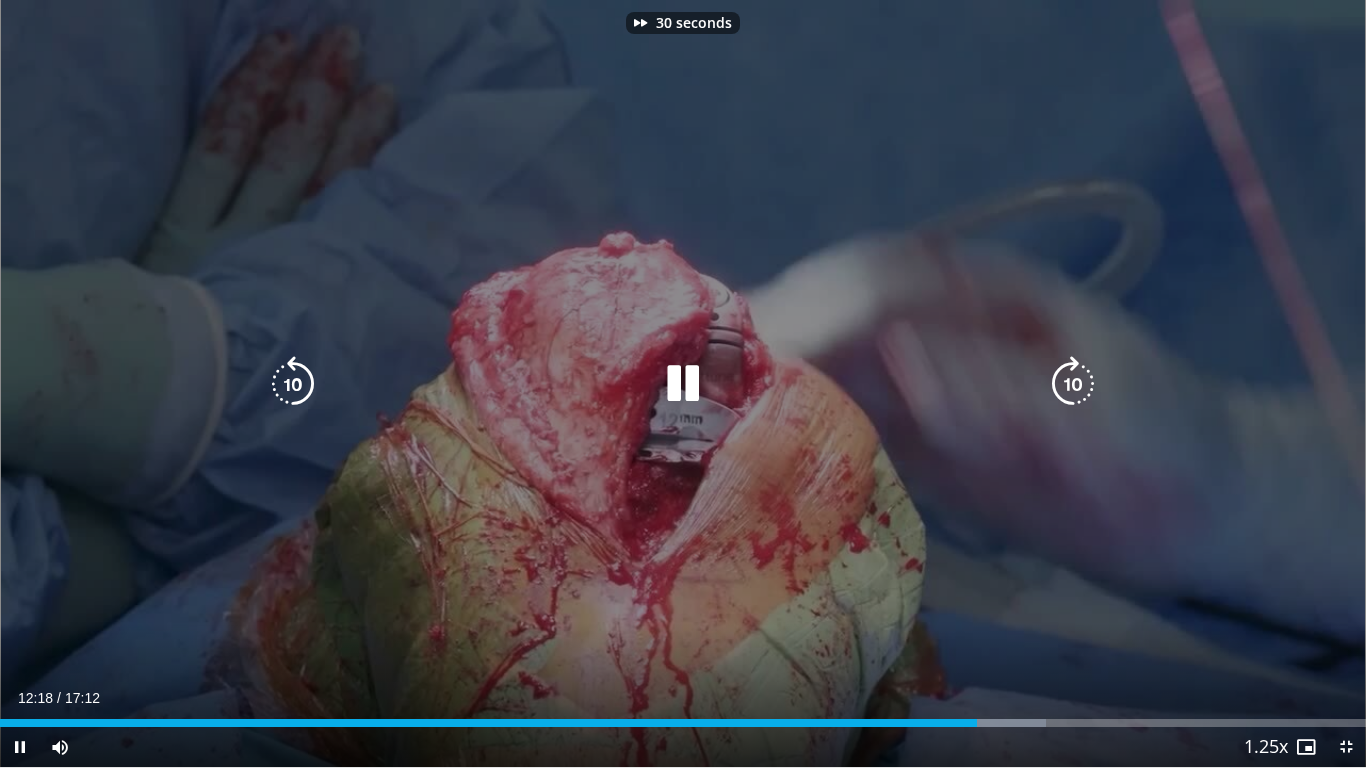 click at bounding box center [1073, 384] 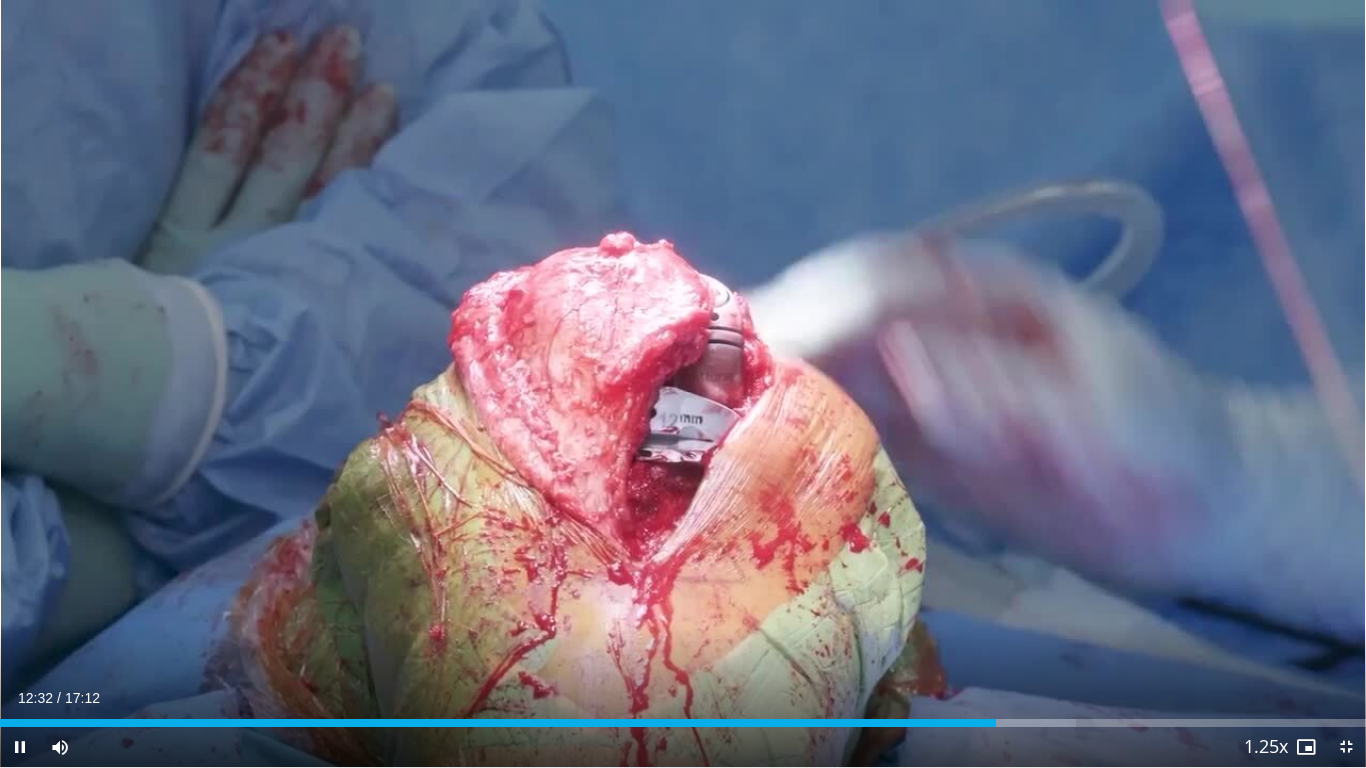 click on "40 seconds
Tap to unmute" at bounding box center [683, 383] 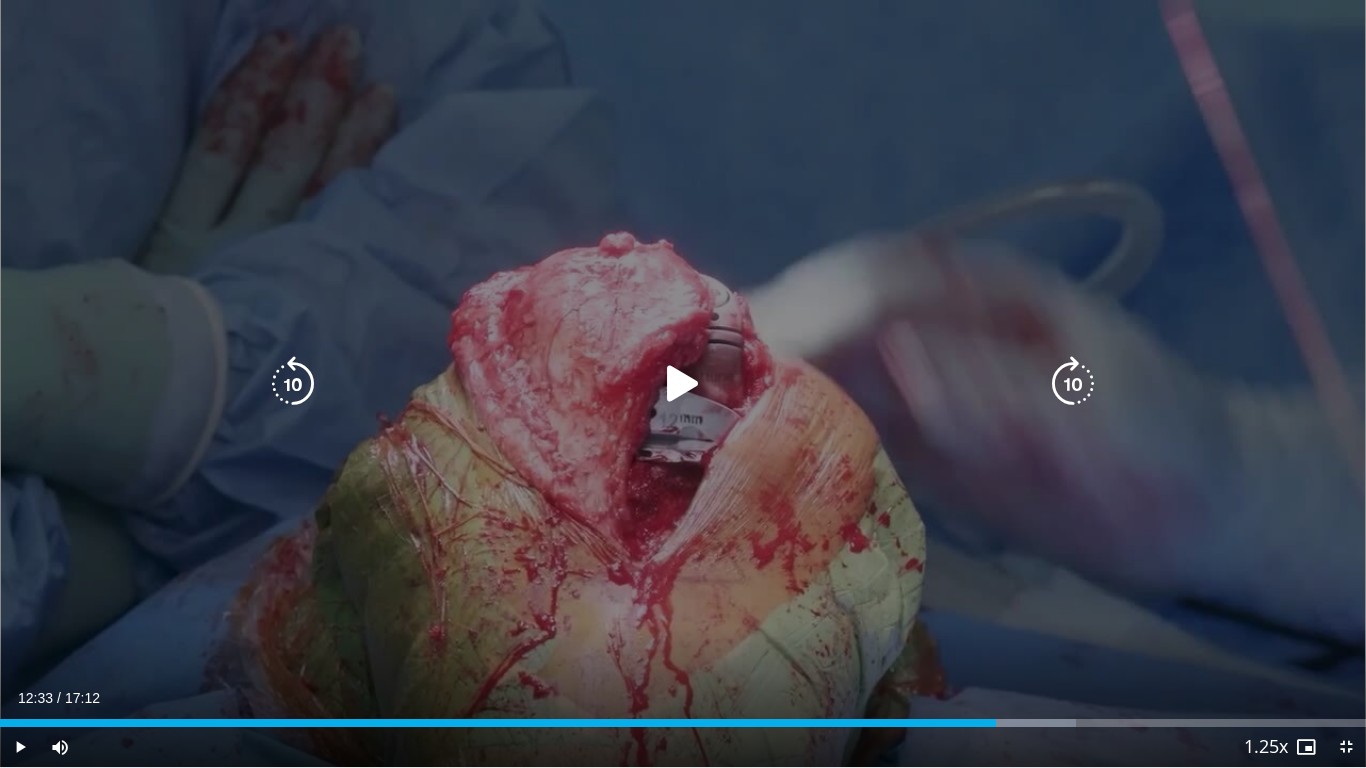 click at bounding box center [1073, 384] 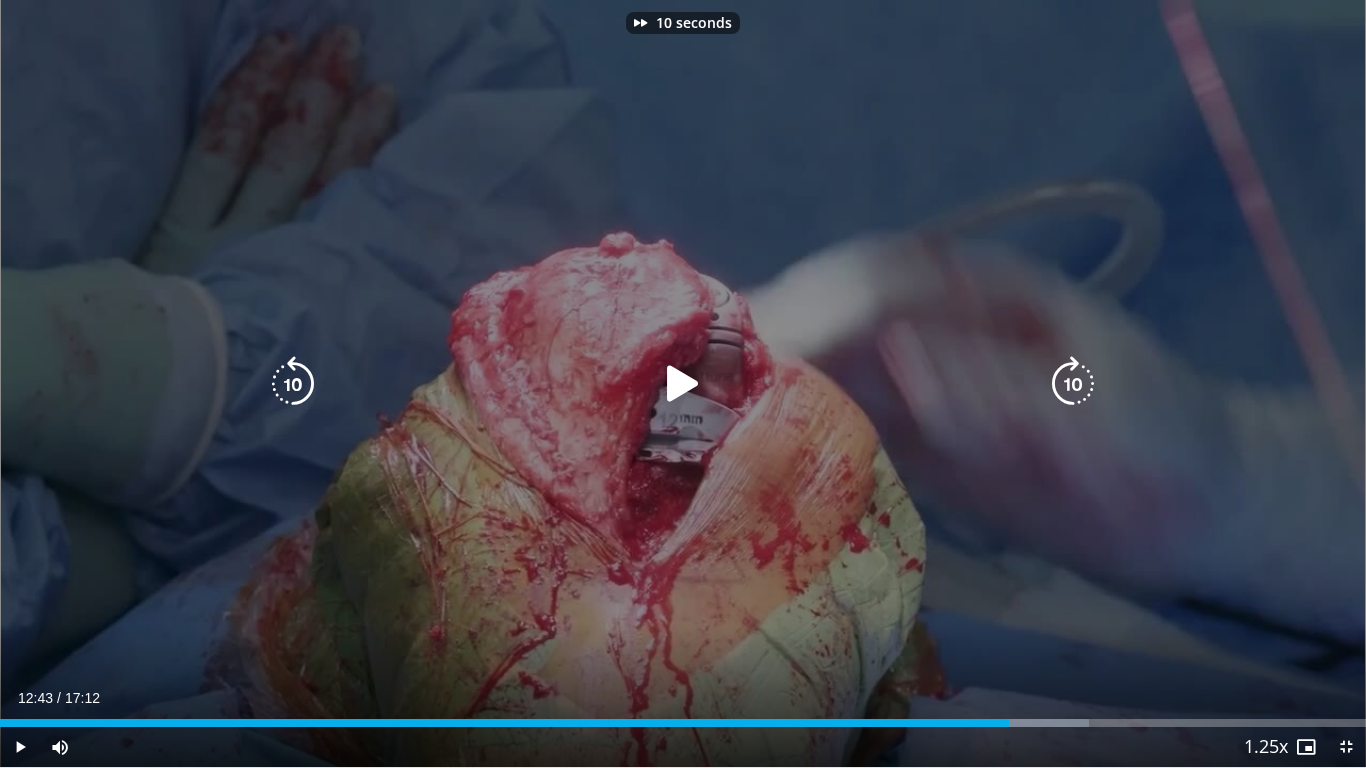 click at bounding box center (683, 384) 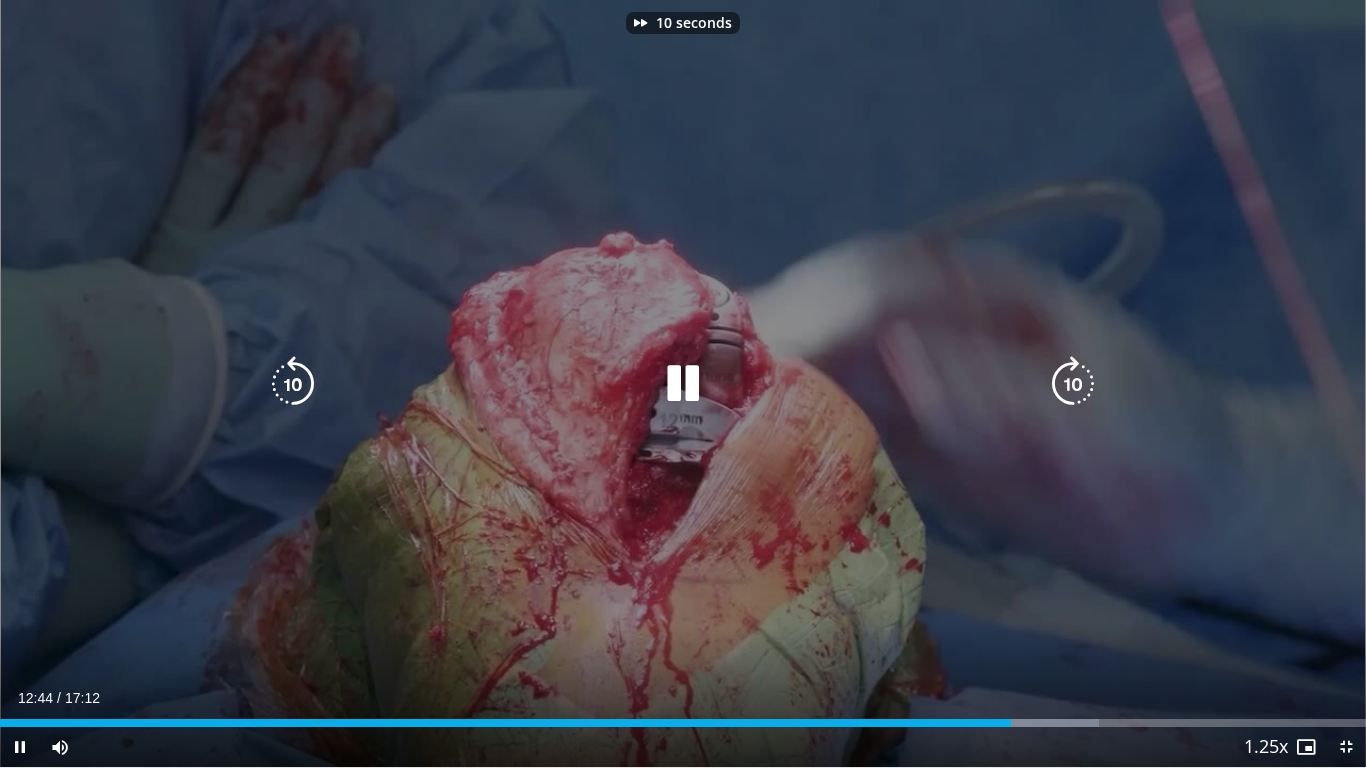 click at bounding box center [1073, 384] 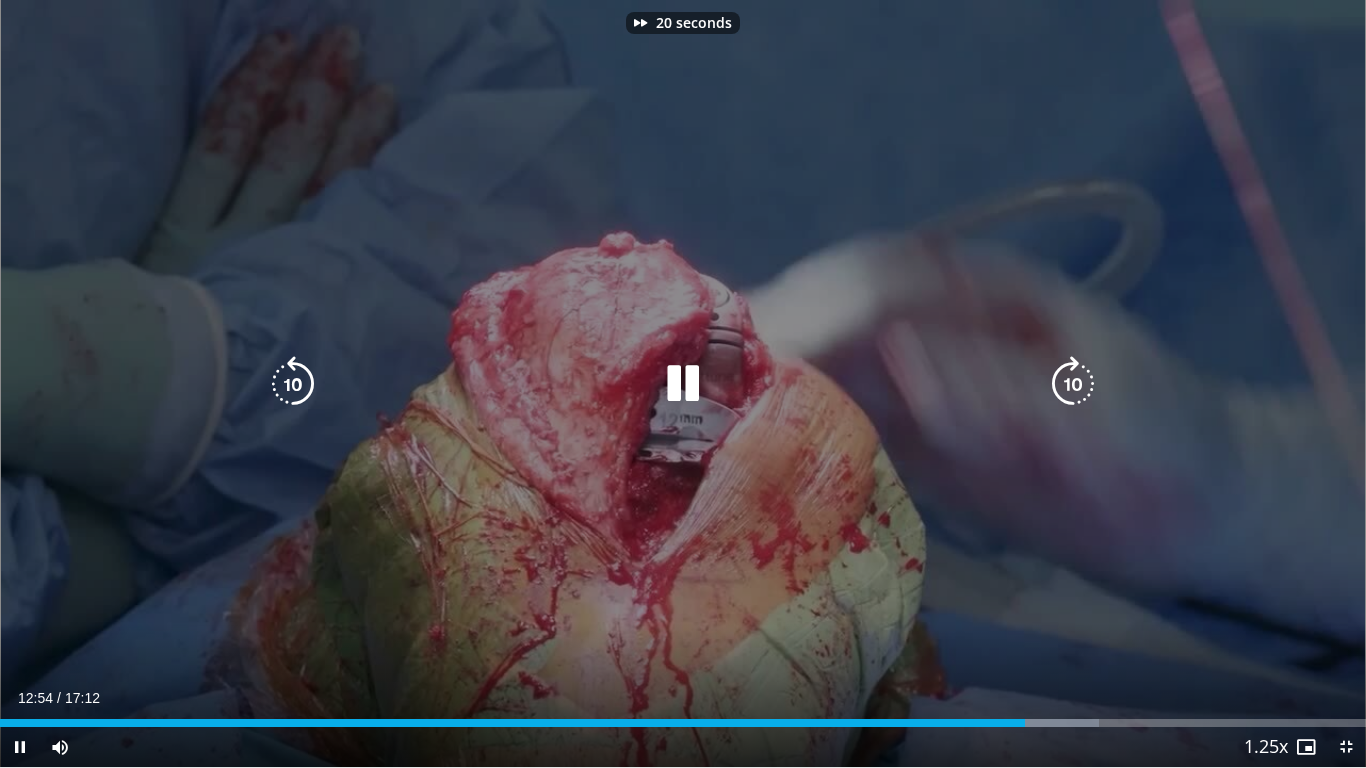 click at bounding box center [1073, 384] 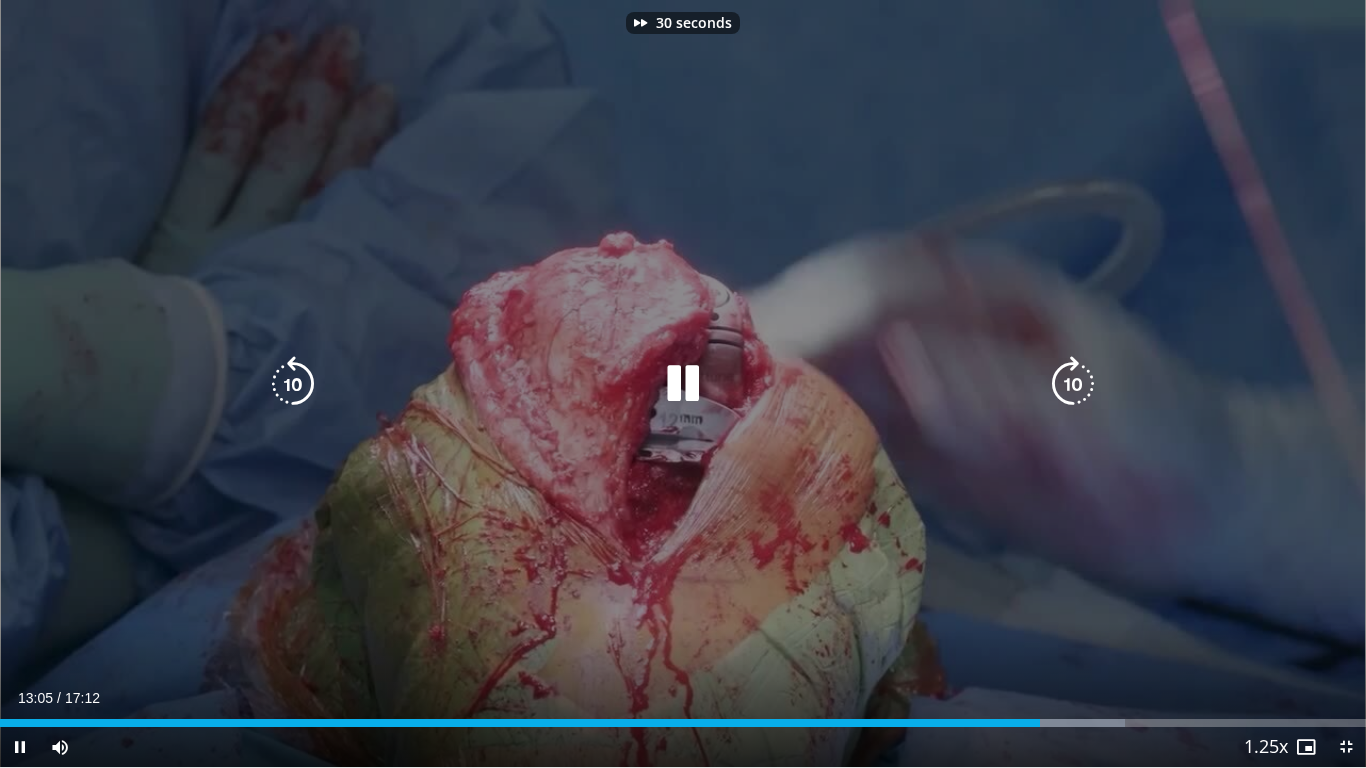 click at bounding box center (1073, 384) 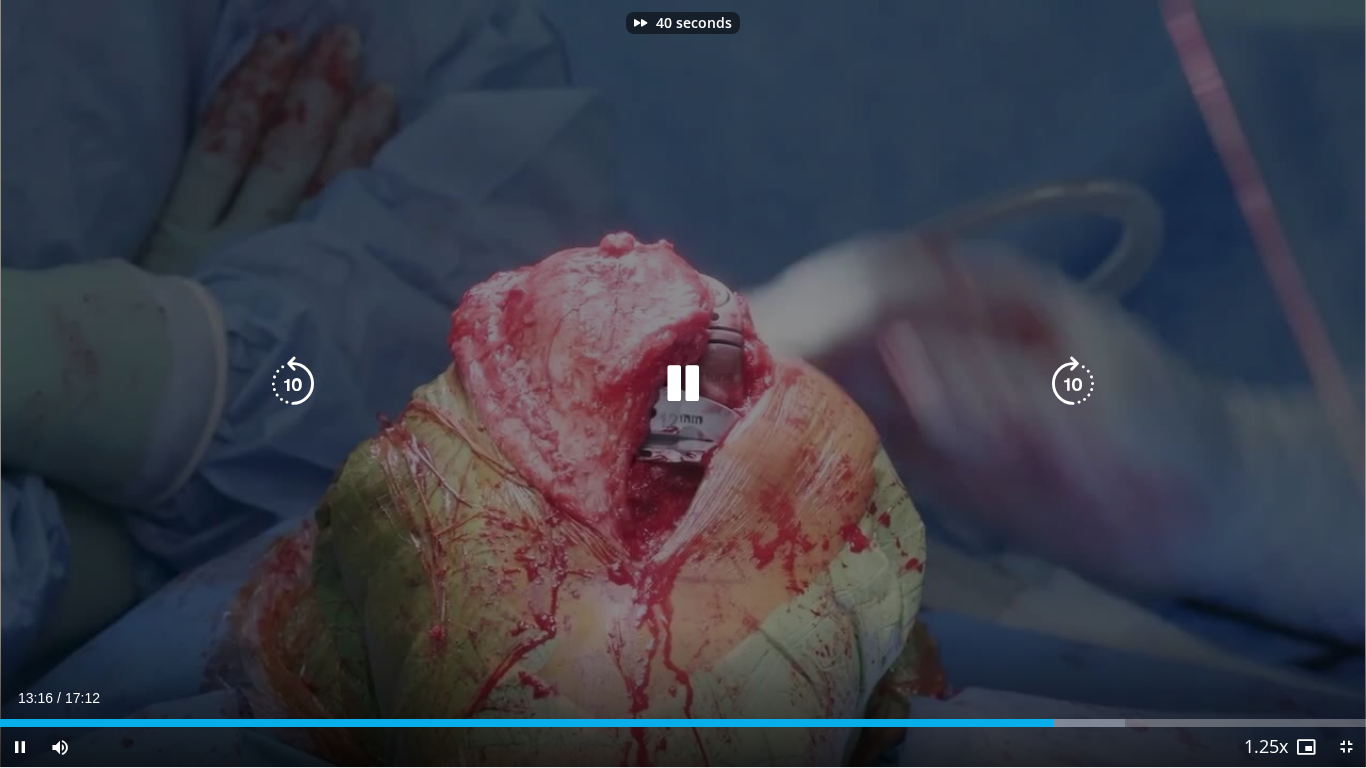 click at bounding box center (1073, 384) 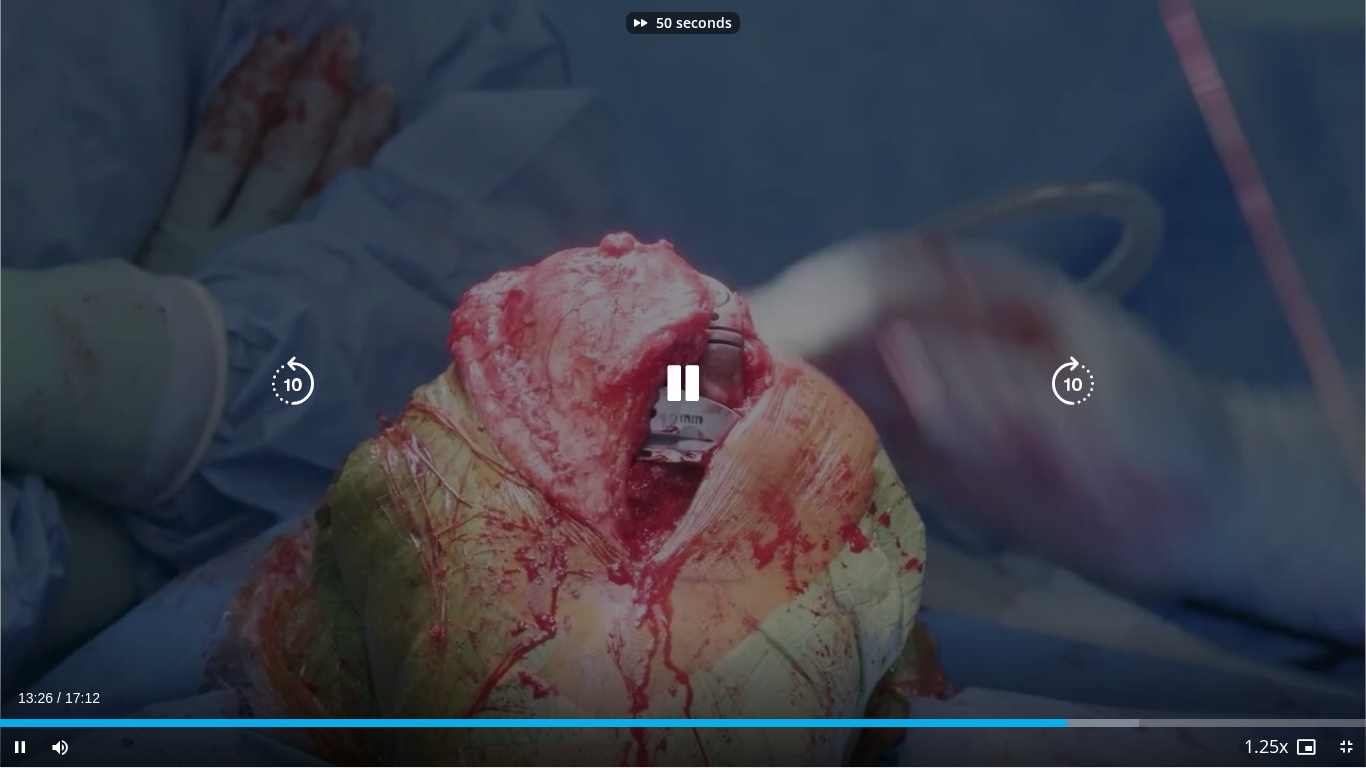 click at bounding box center [1073, 384] 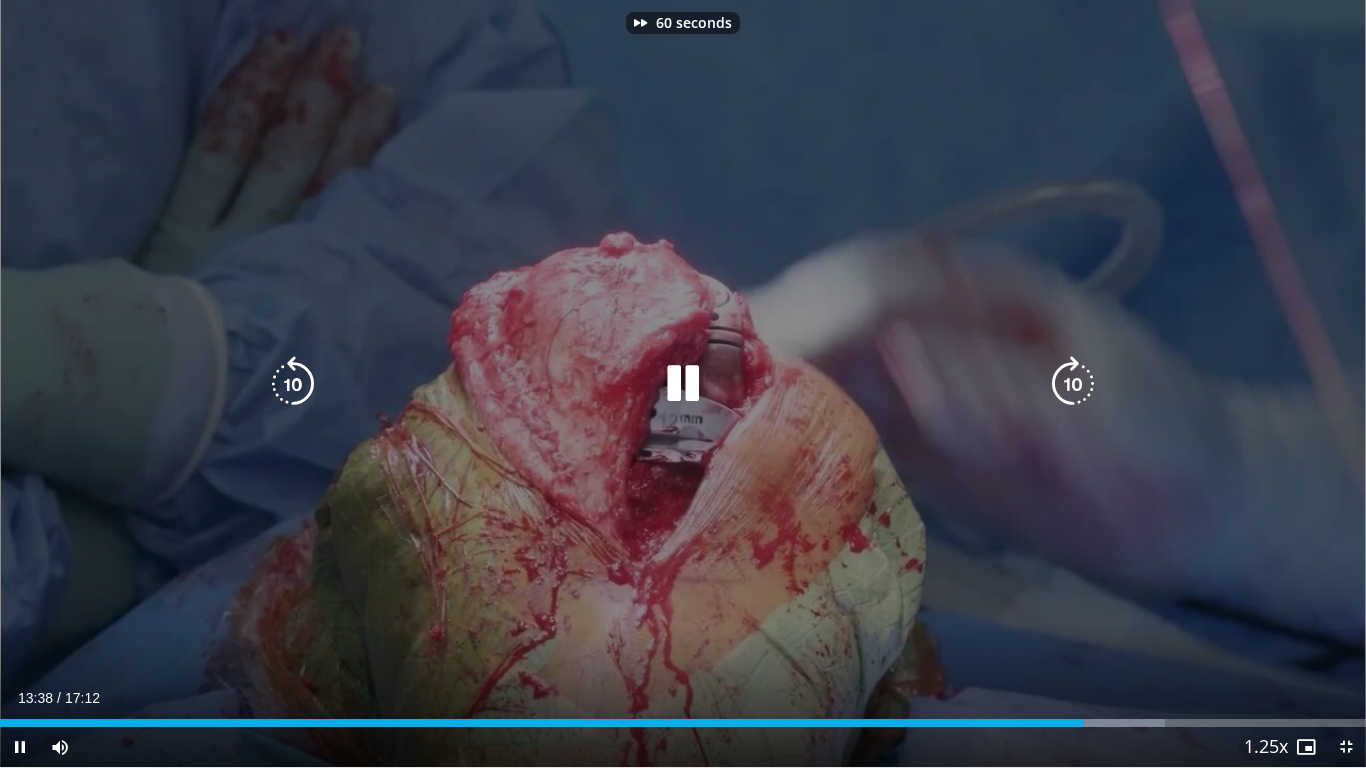 click at bounding box center (1073, 384) 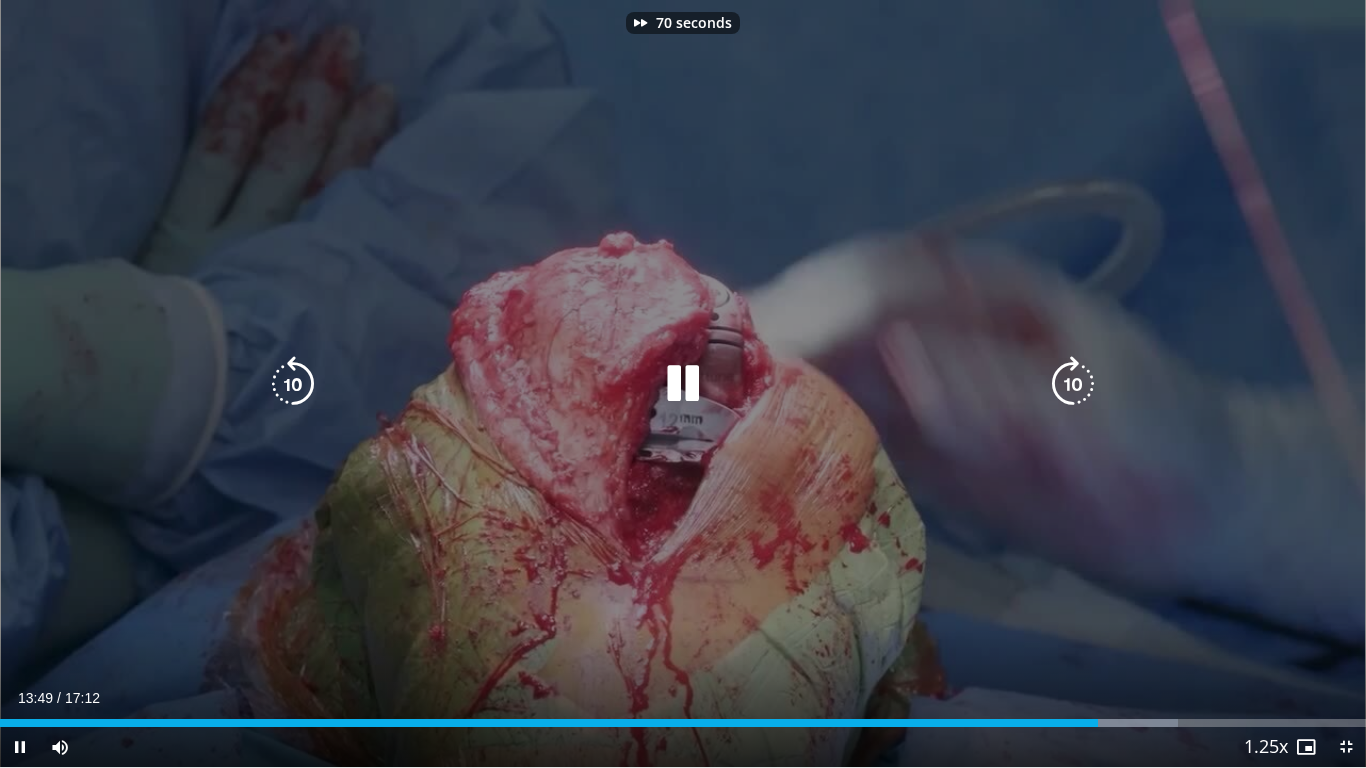 click at bounding box center (1073, 384) 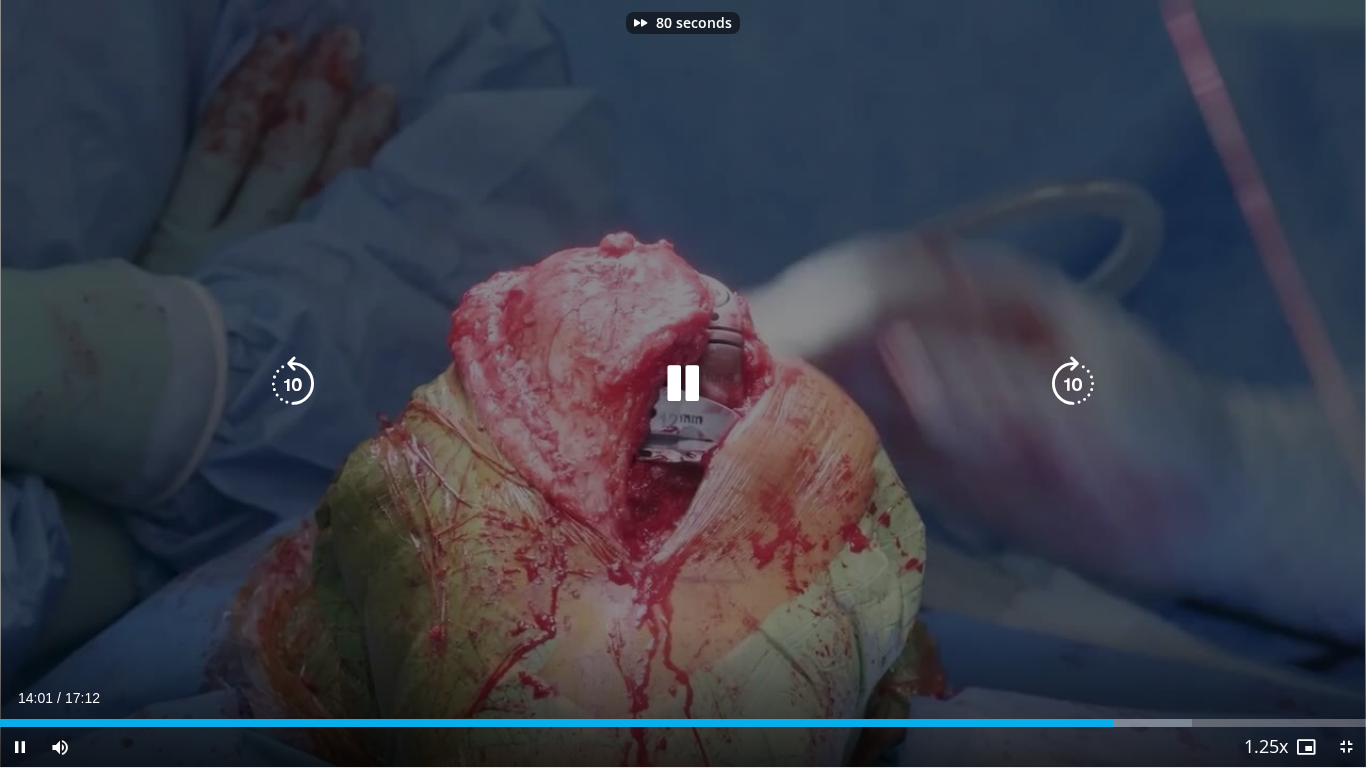 click at bounding box center (1073, 384) 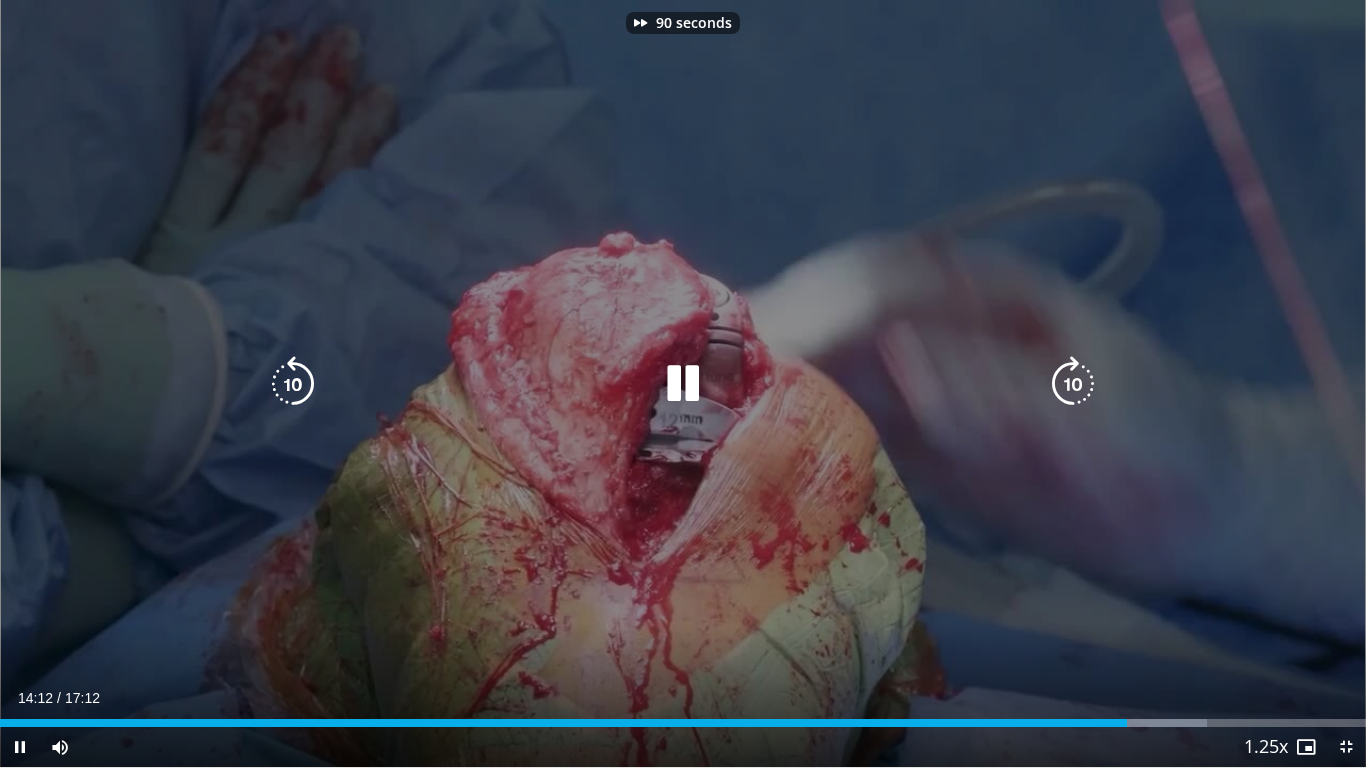 click at bounding box center (1073, 384) 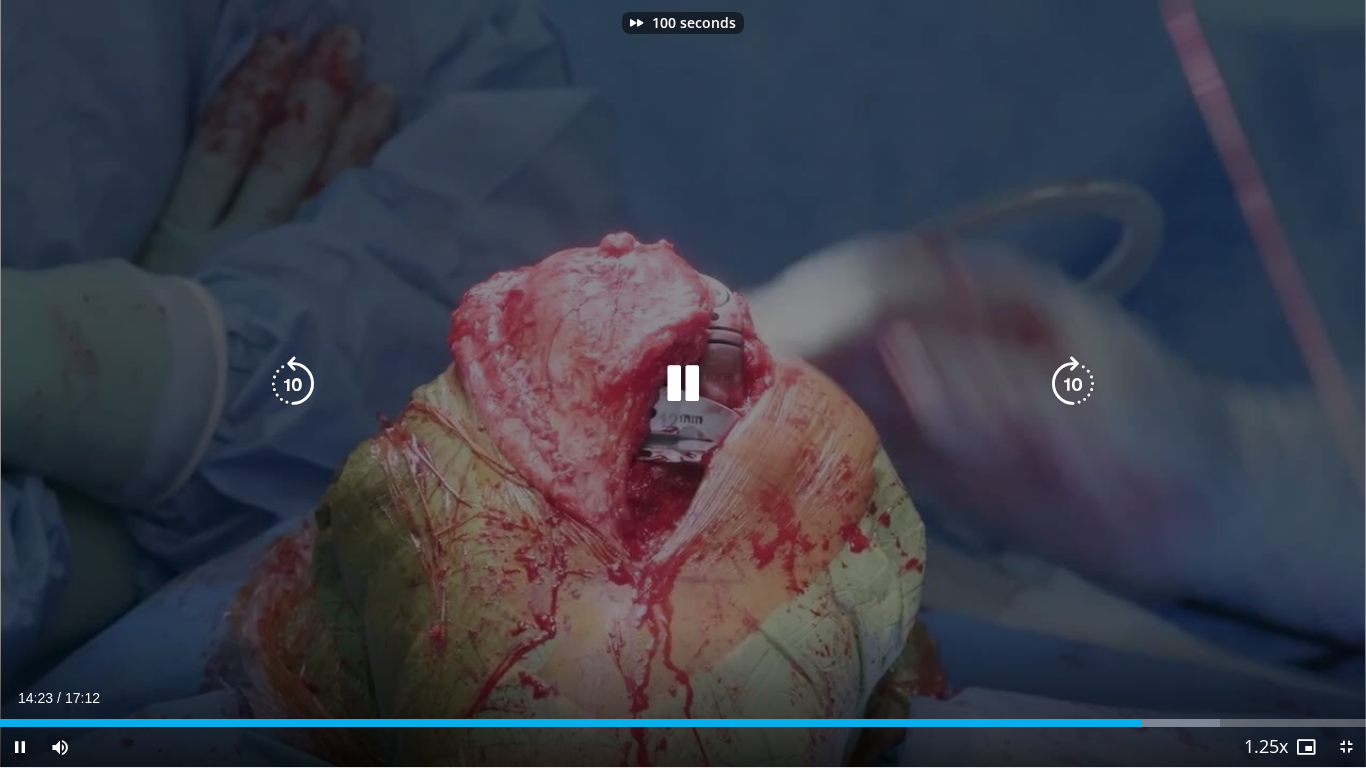 click at bounding box center (1073, 384) 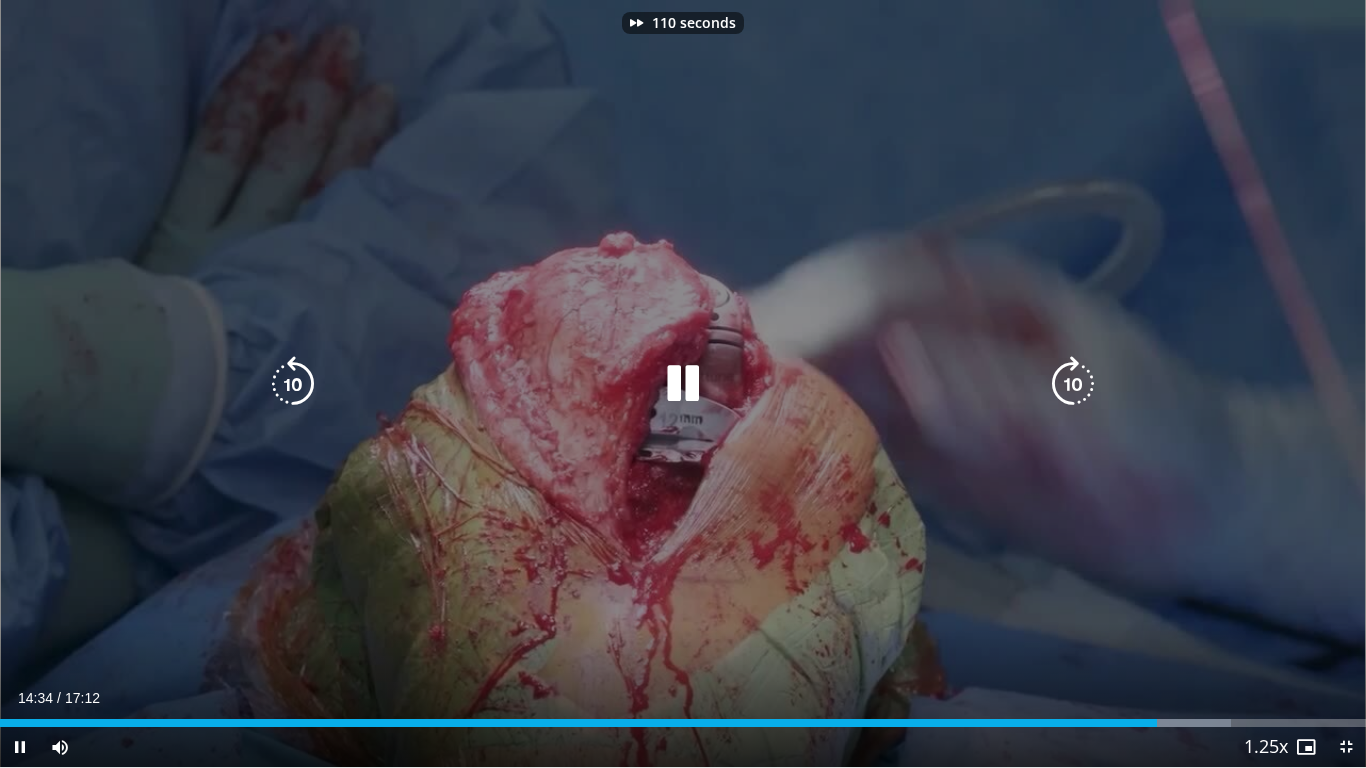 click at bounding box center [1073, 384] 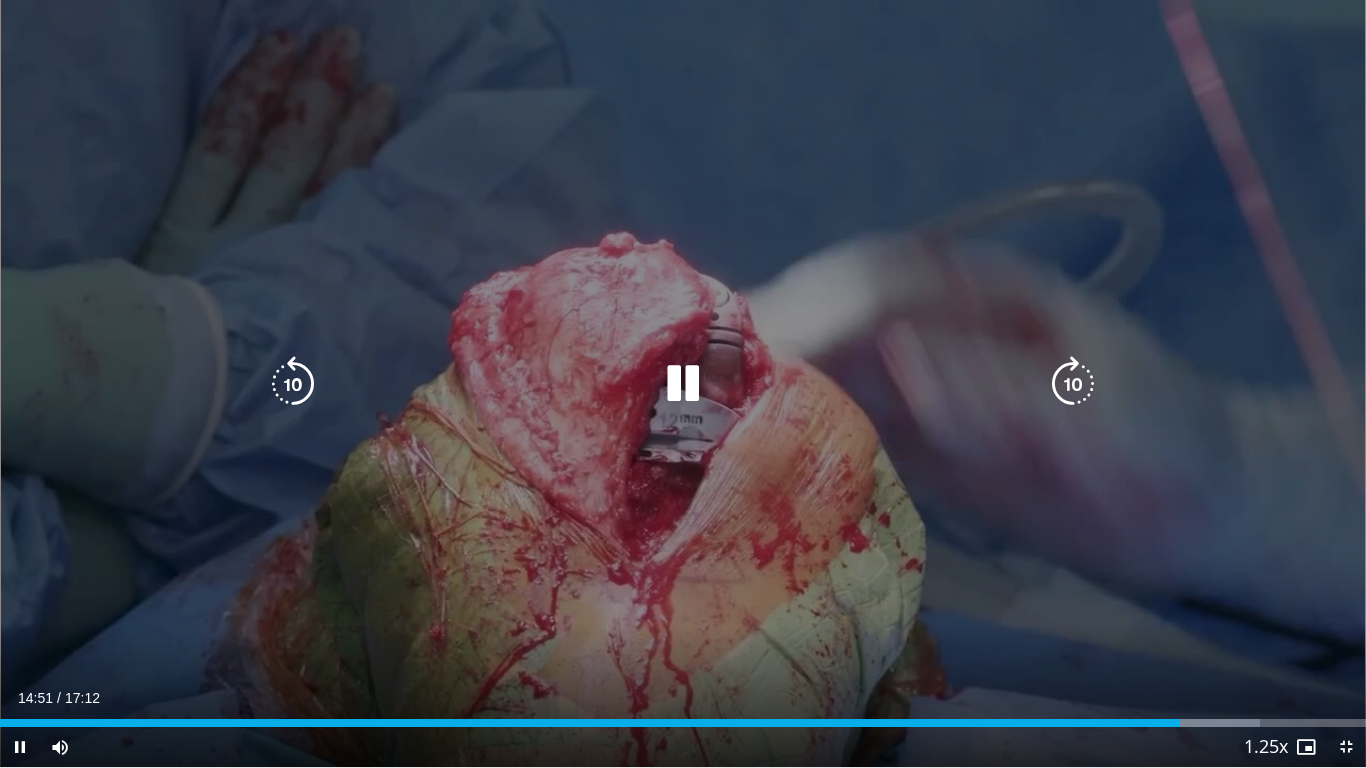 click at bounding box center (1073, 384) 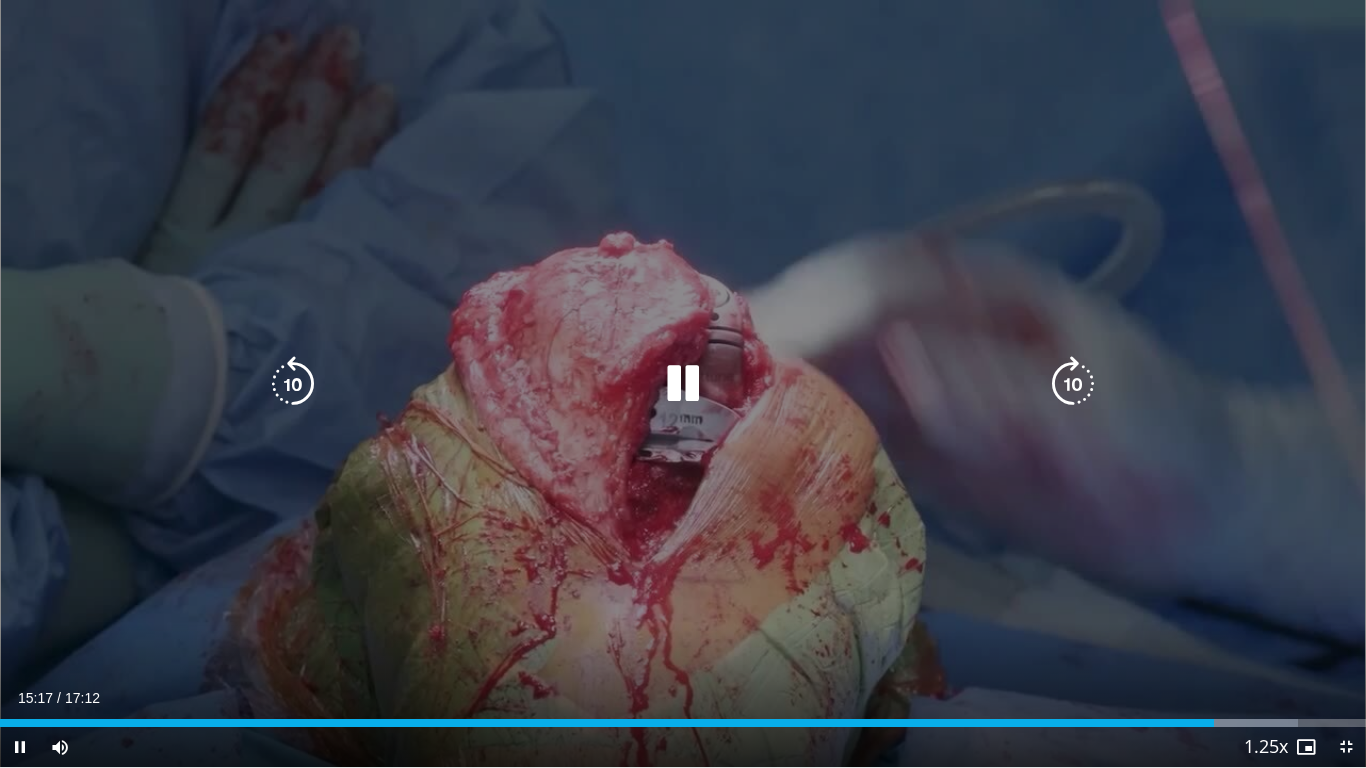 click at bounding box center [1073, 384] 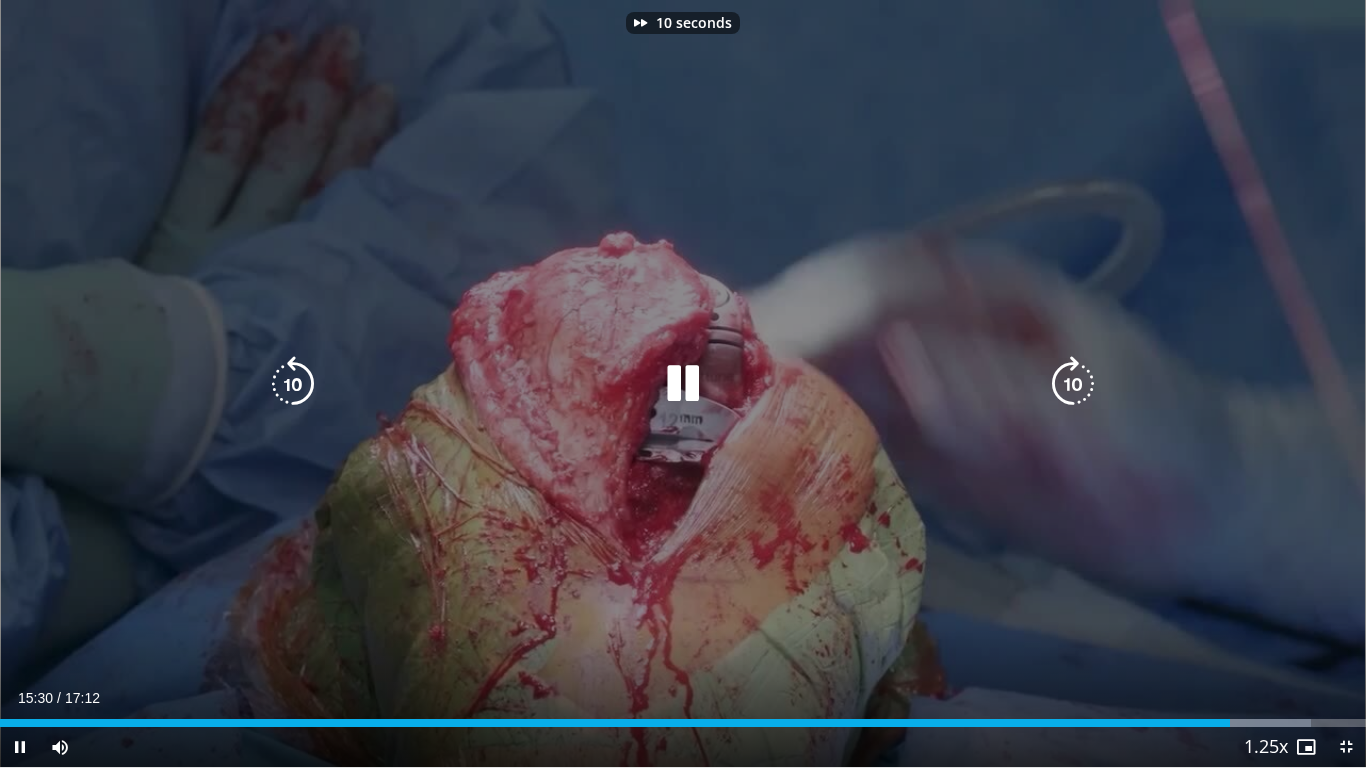 click at bounding box center [1073, 384] 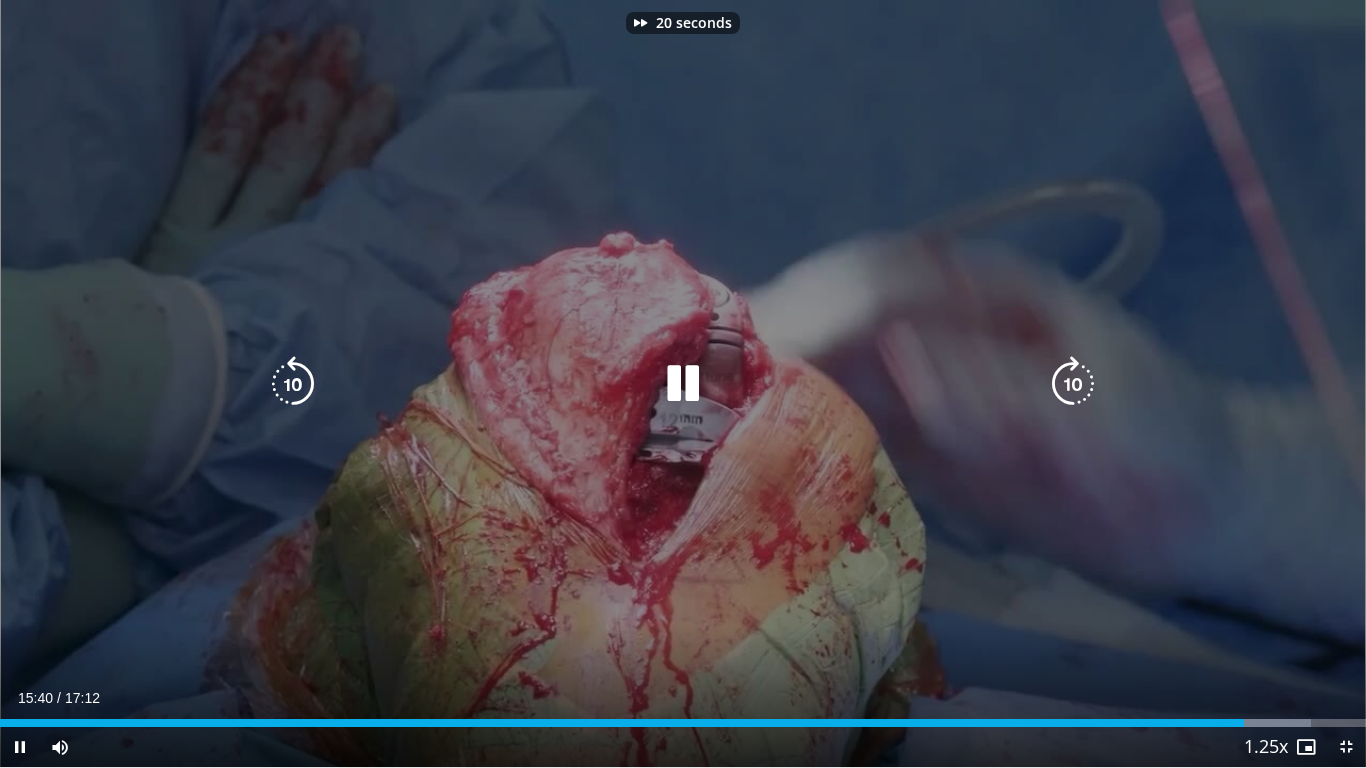 click at bounding box center [1073, 384] 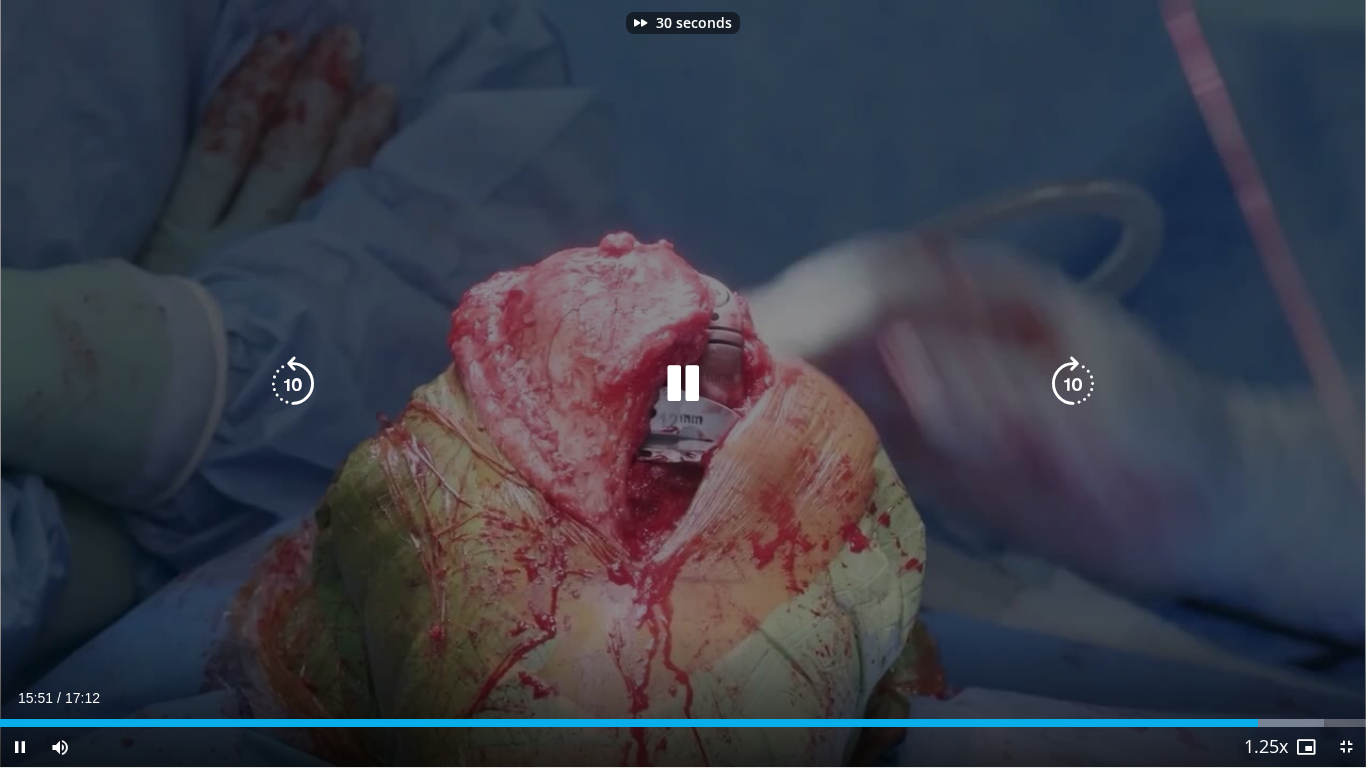 click at bounding box center [1073, 384] 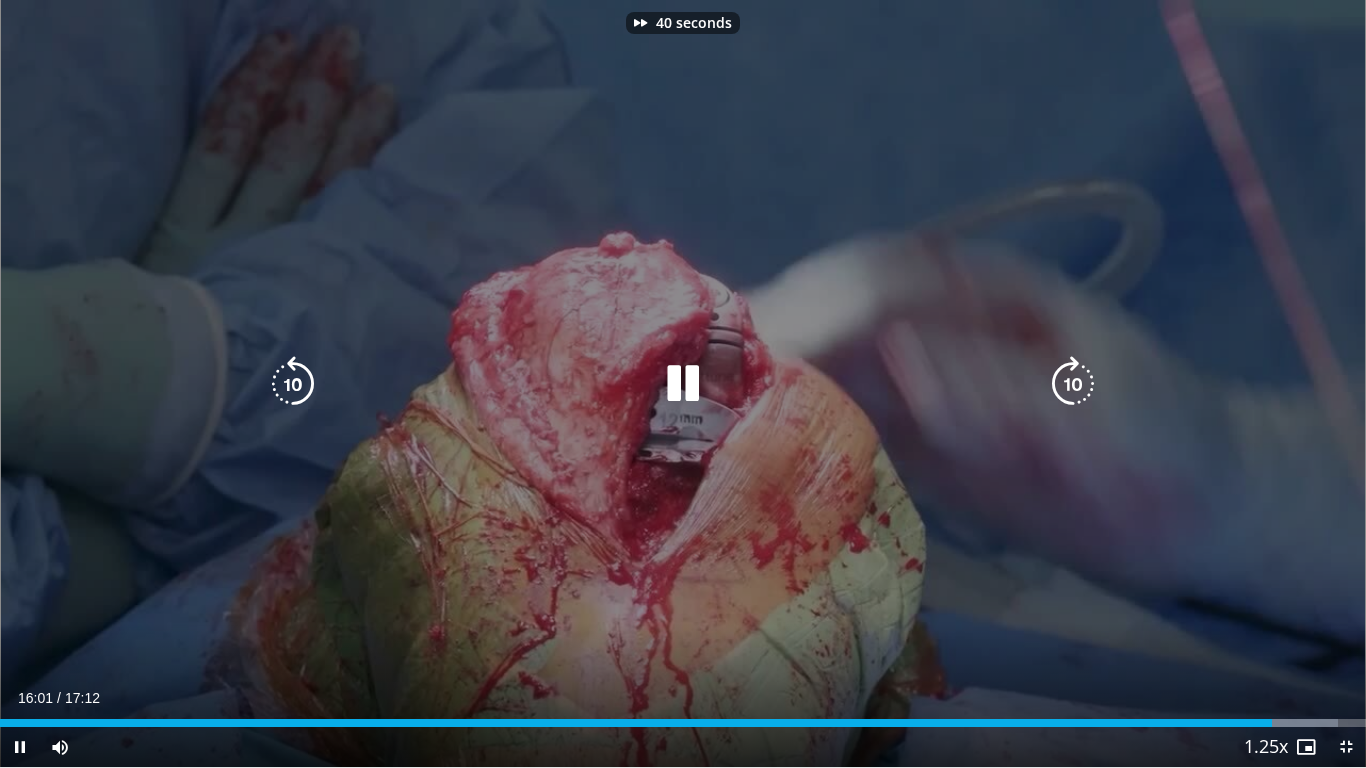 click at bounding box center (1073, 384) 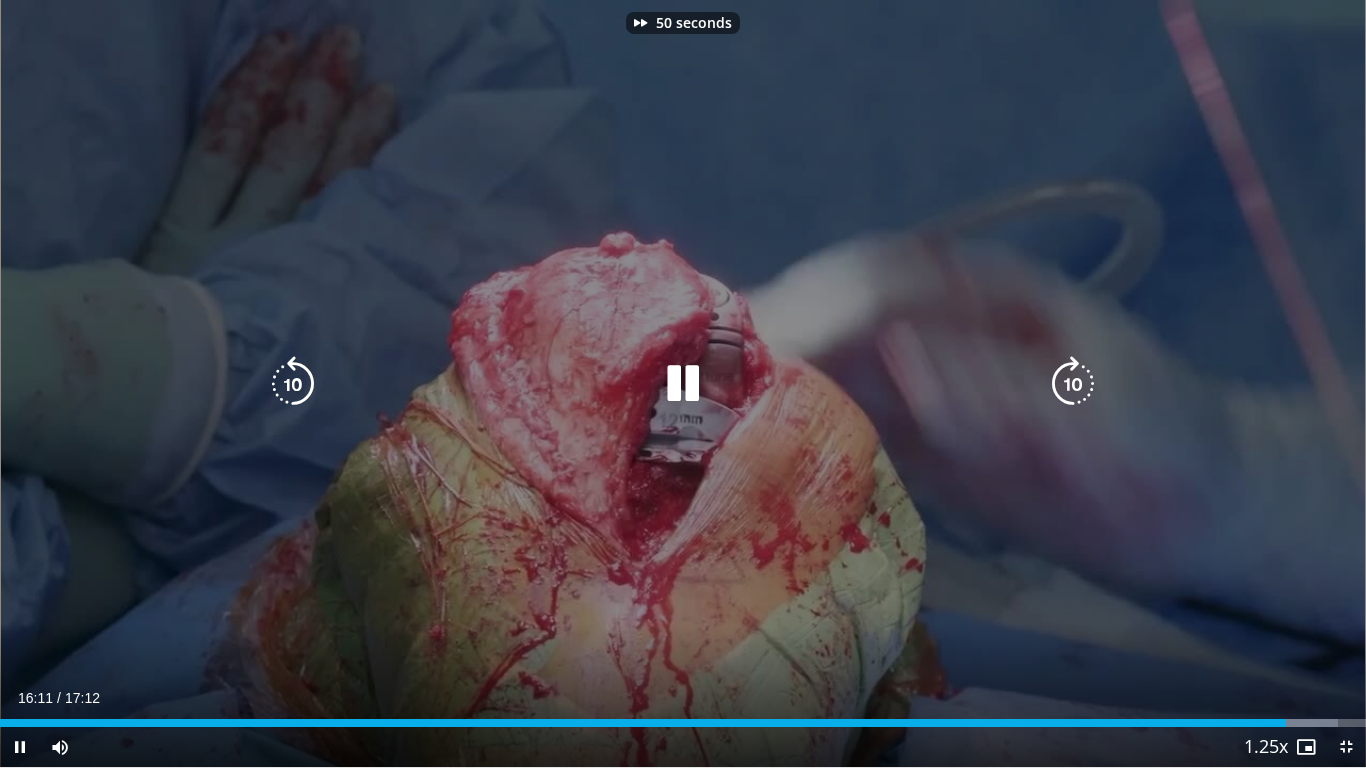 click at bounding box center (1073, 384) 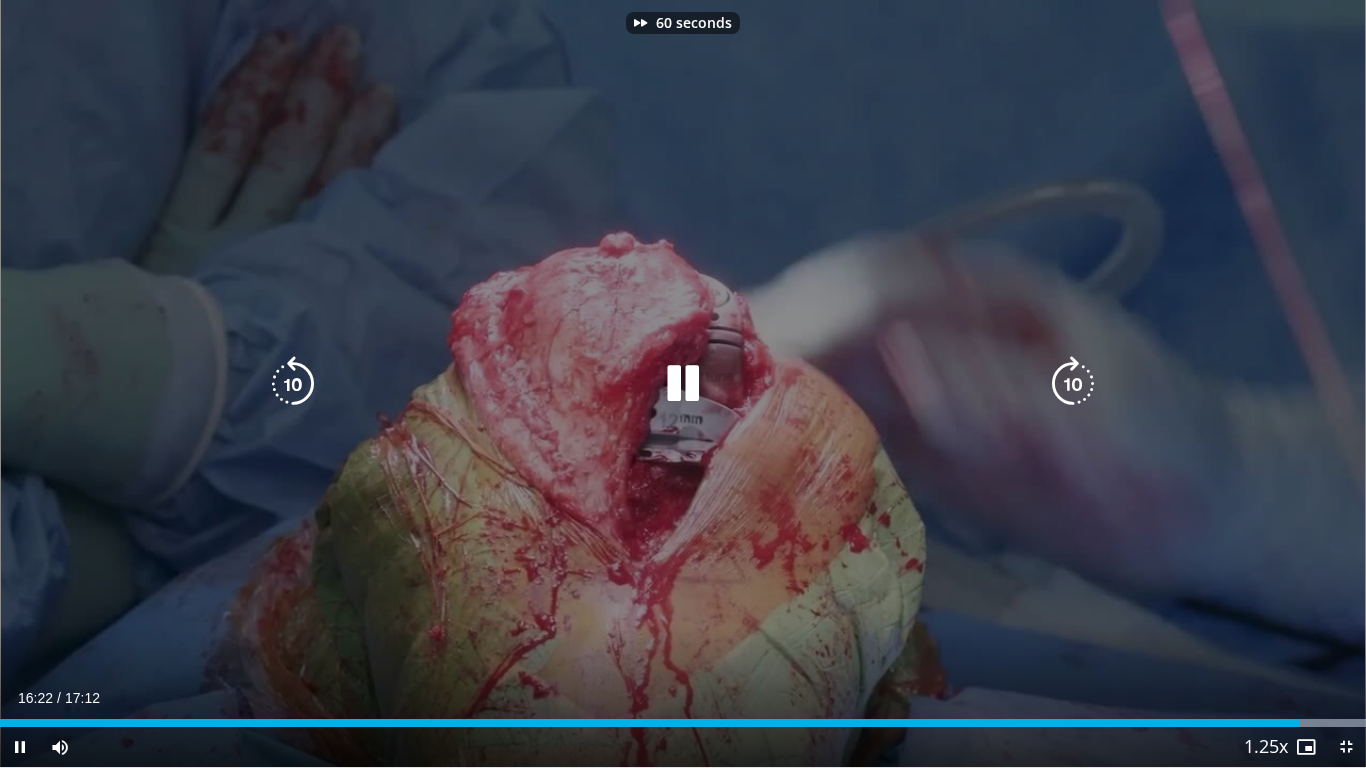 click at bounding box center (1073, 384) 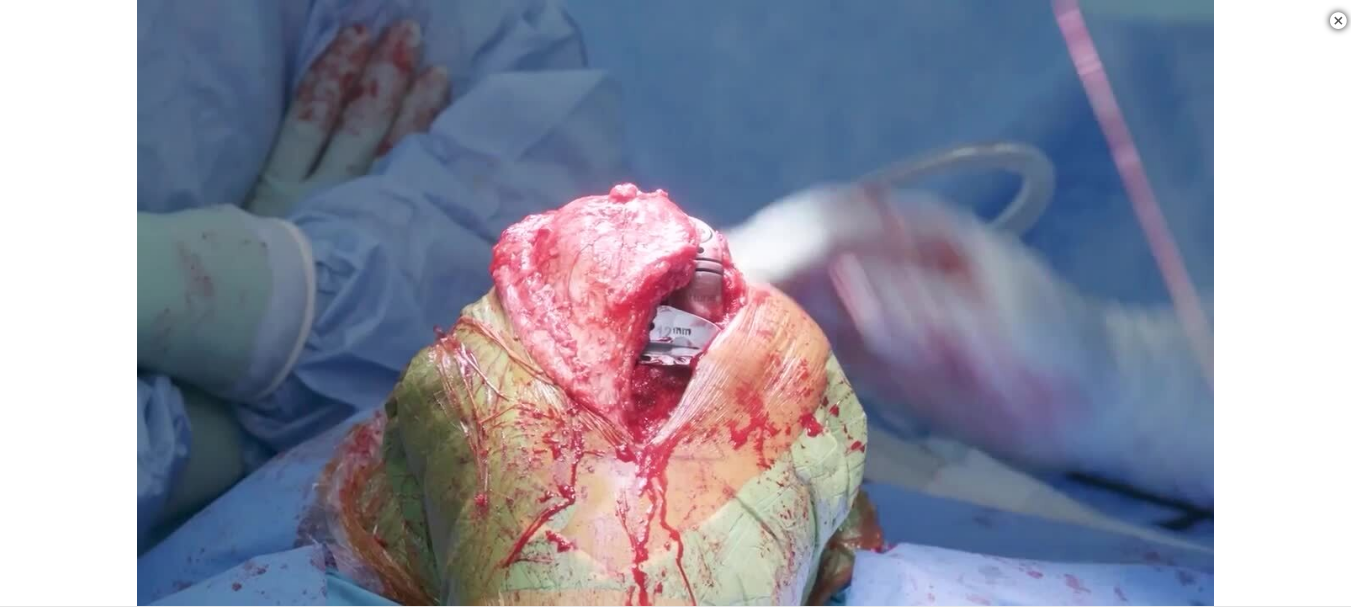 scroll, scrollTop: 626, scrollLeft: 0, axis: vertical 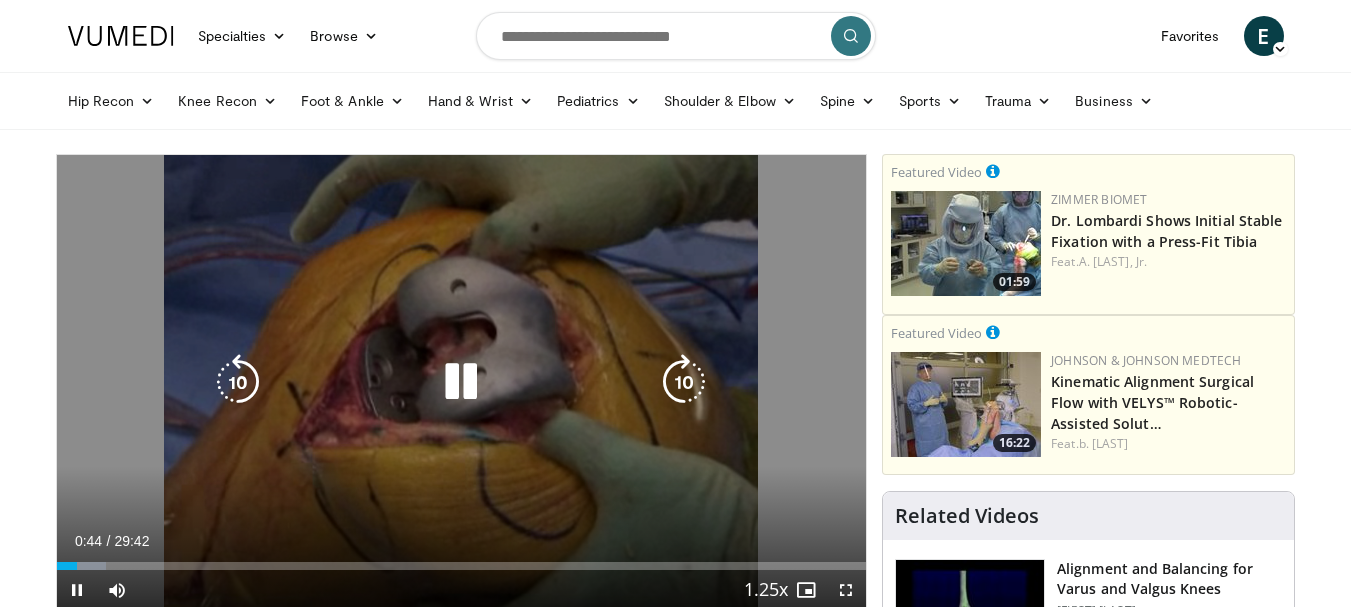 click on "10 seconds
Tap to unmute" at bounding box center (462, 382) 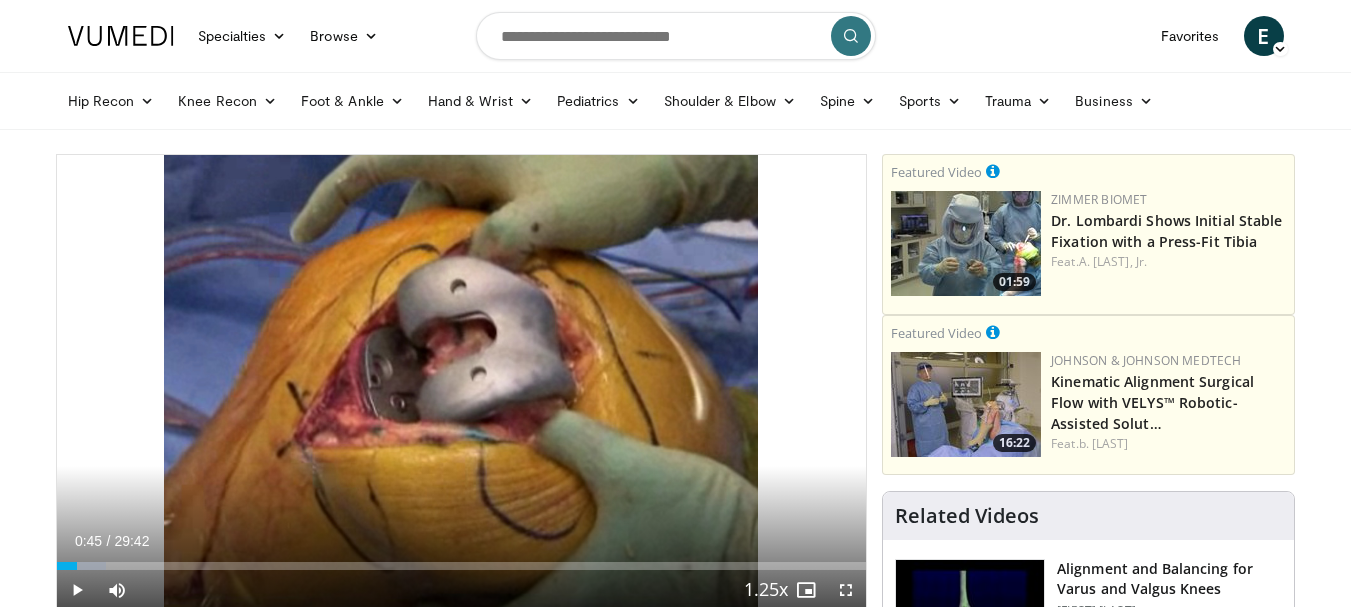 click at bounding box center [676, 36] 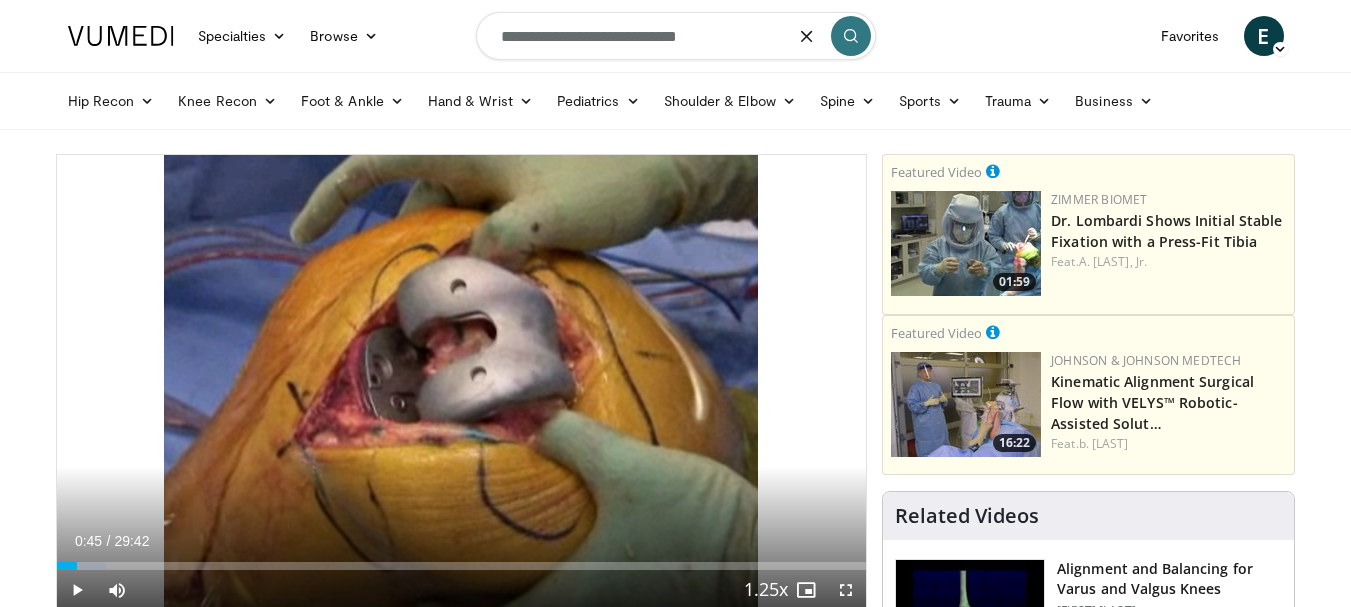 type on "**********" 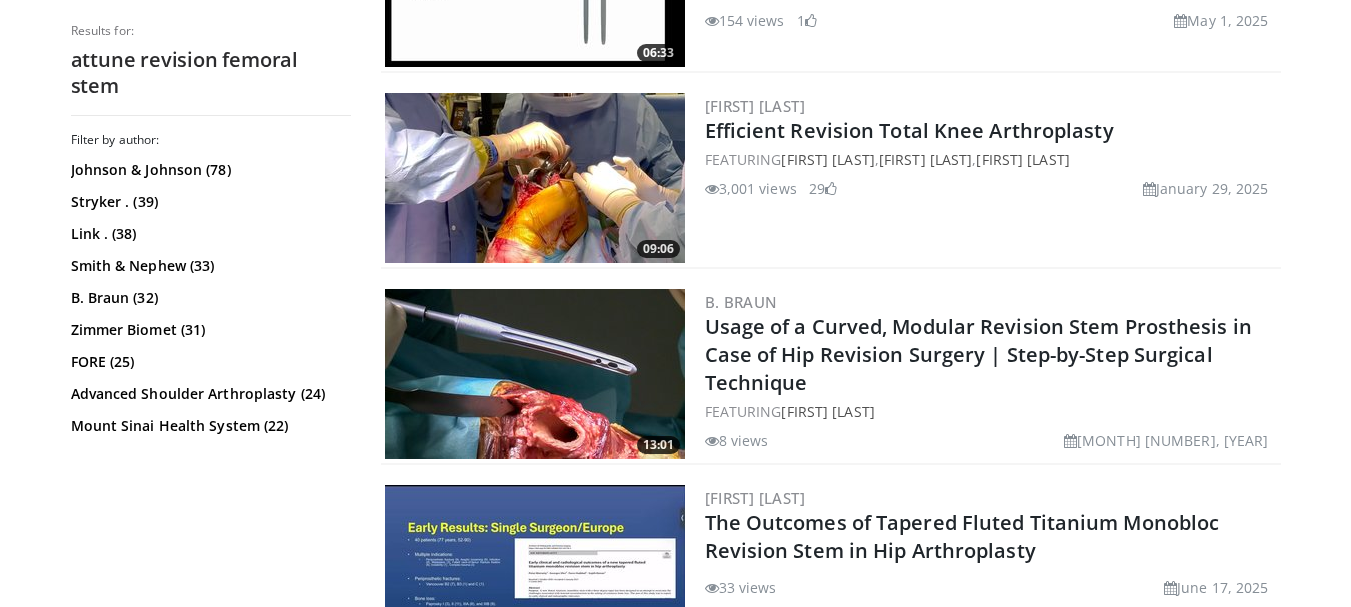 scroll, scrollTop: 2290, scrollLeft: 0, axis: vertical 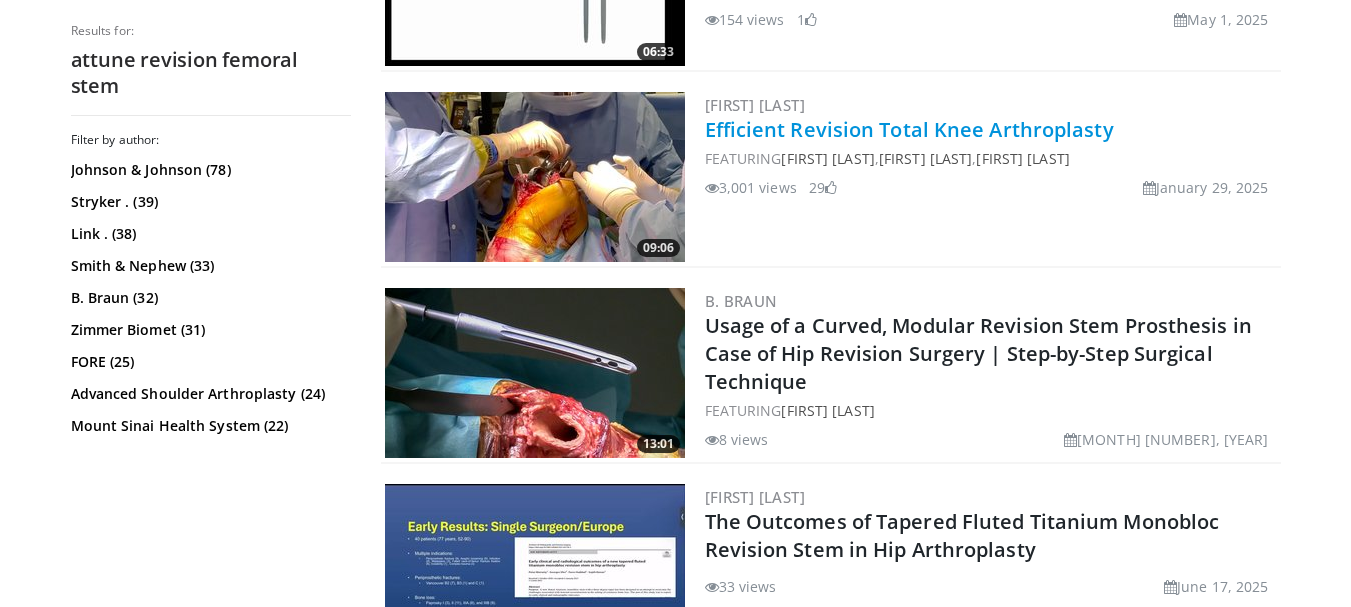 click on "Efficient Revision Total Knee Arthroplasty" at bounding box center [909, 129] 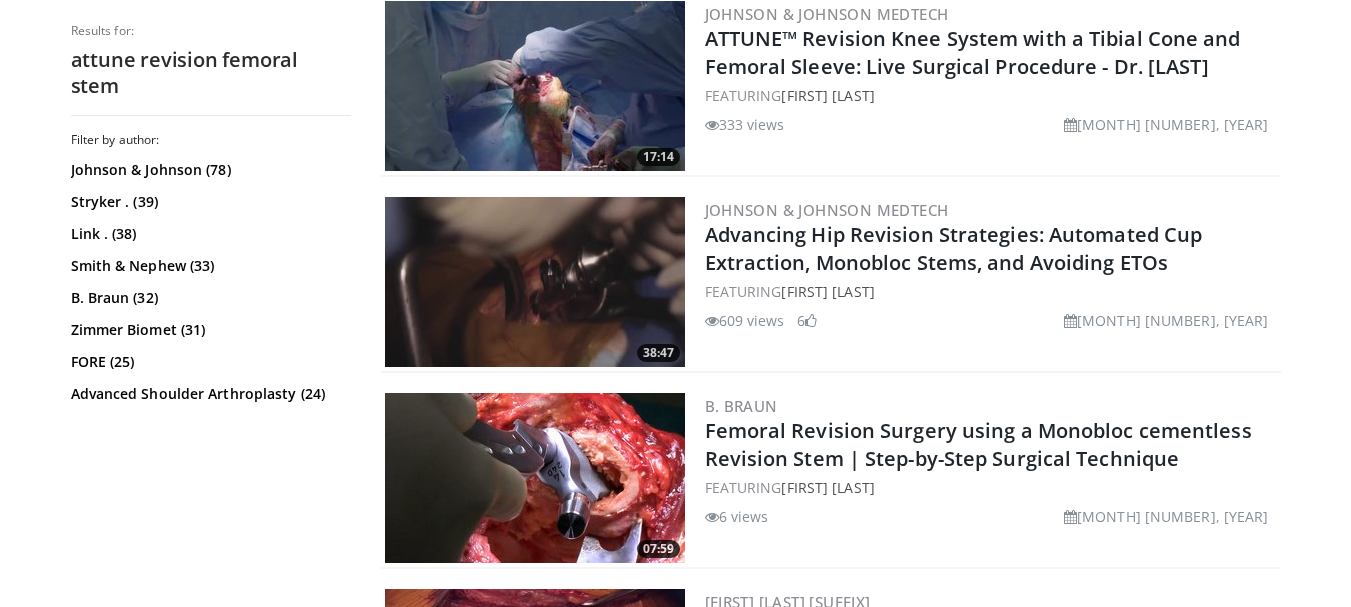 scroll, scrollTop: 0, scrollLeft: 0, axis: both 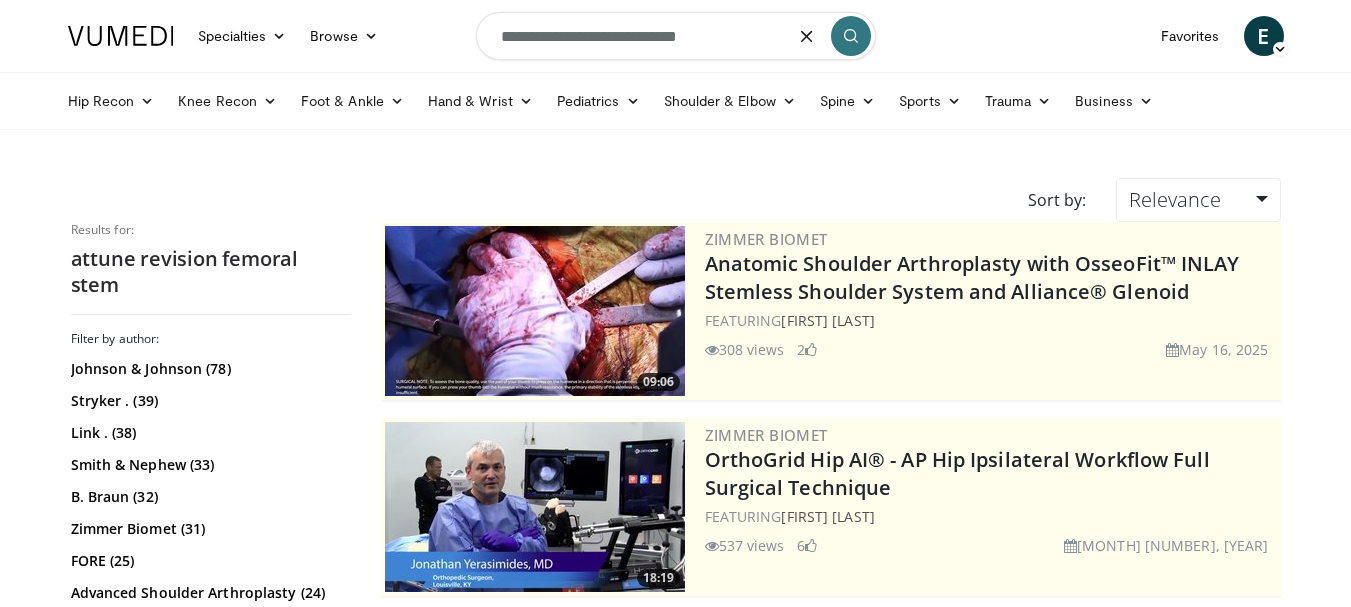 drag, startPoint x: 732, startPoint y: 29, endPoint x: 612, endPoint y: -17, distance: 128.51459 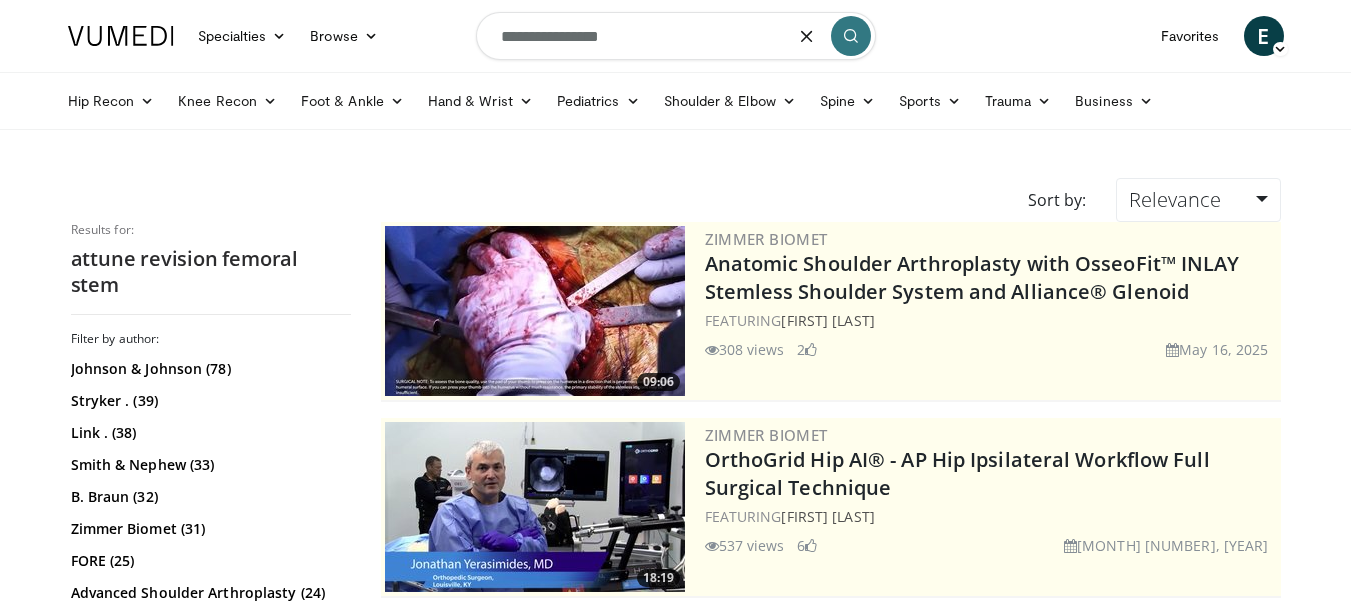 type on "**********" 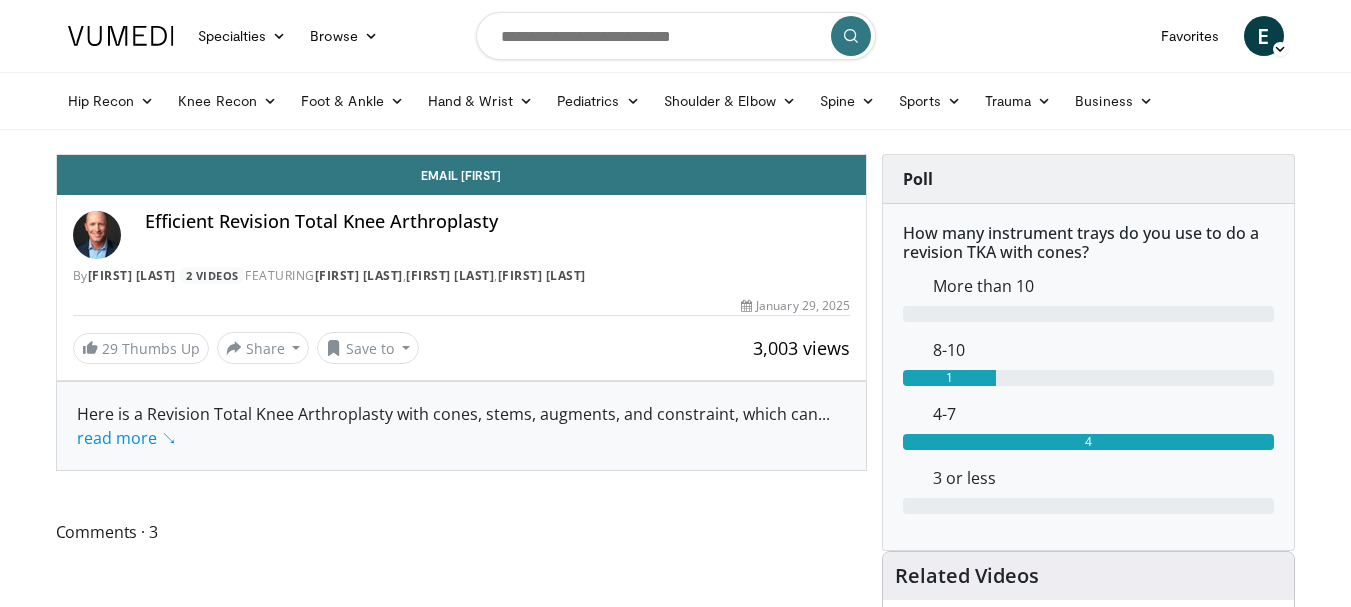 scroll, scrollTop: 0, scrollLeft: 0, axis: both 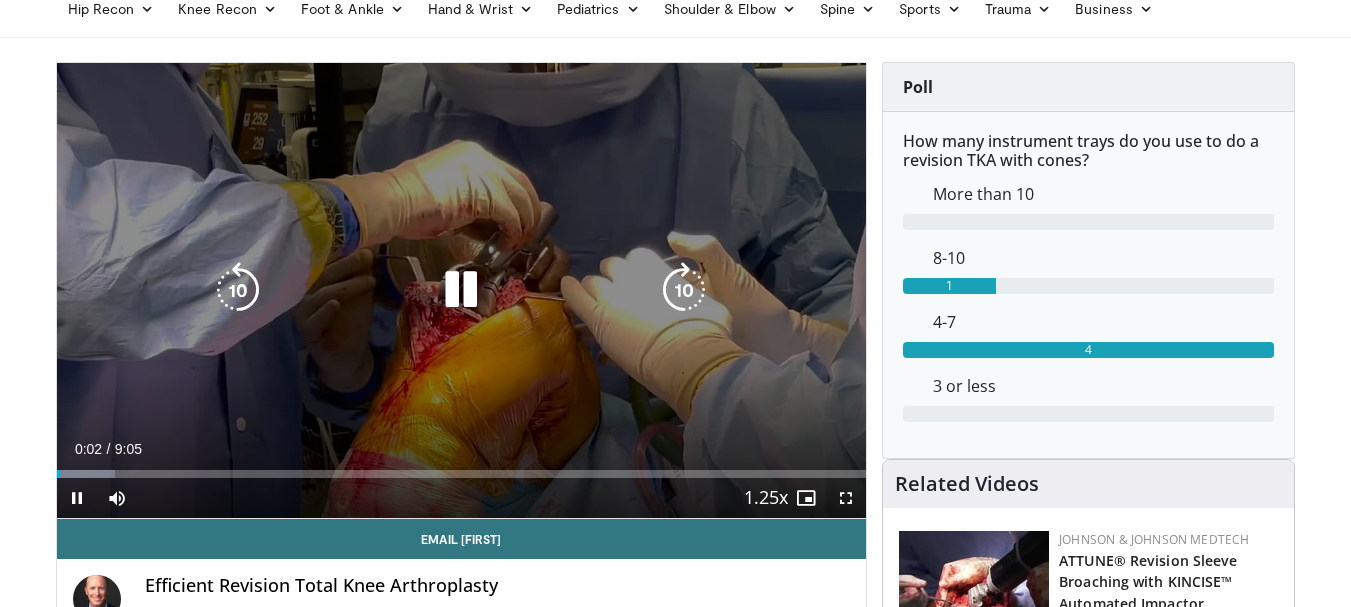 click at bounding box center (684, 290) 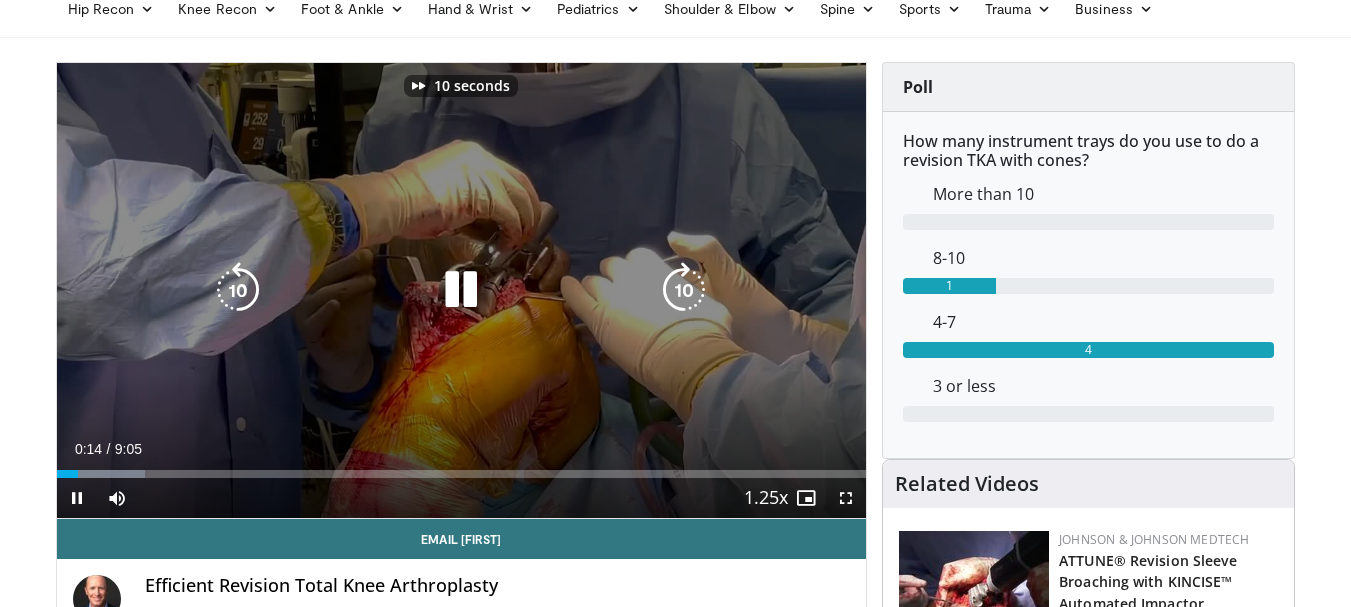 click at bounding box center (684, 290) 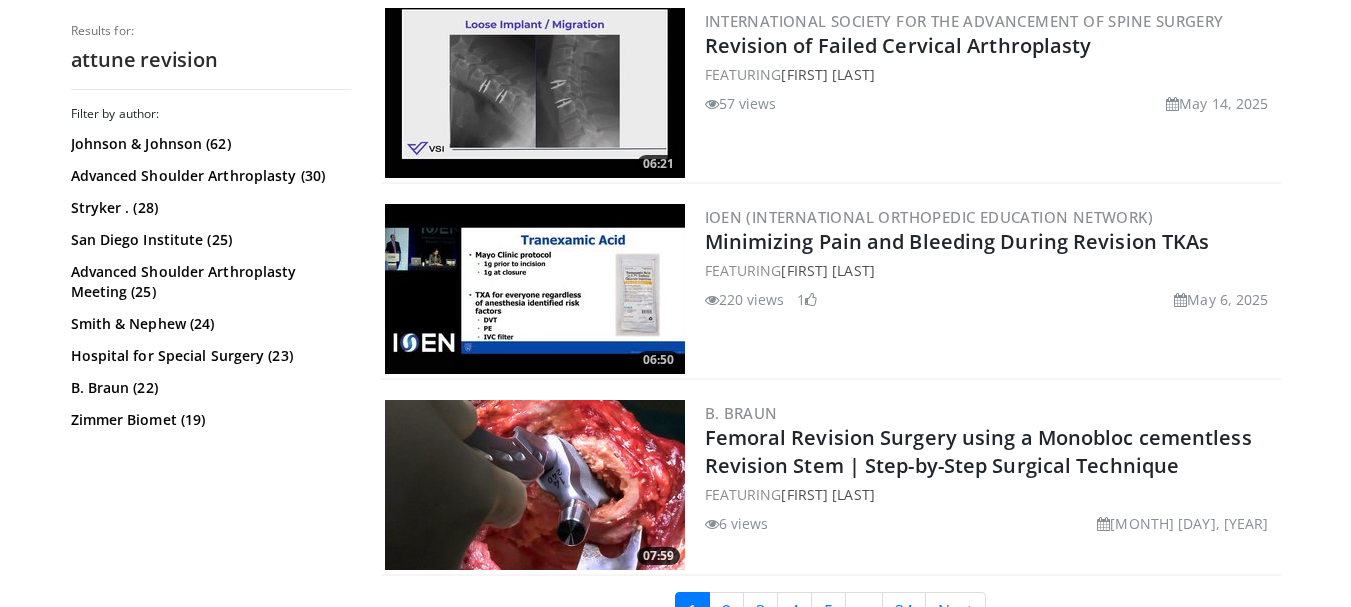 scroll, scrollTop: 4963, scrollLeft: 0, axis: vertical 